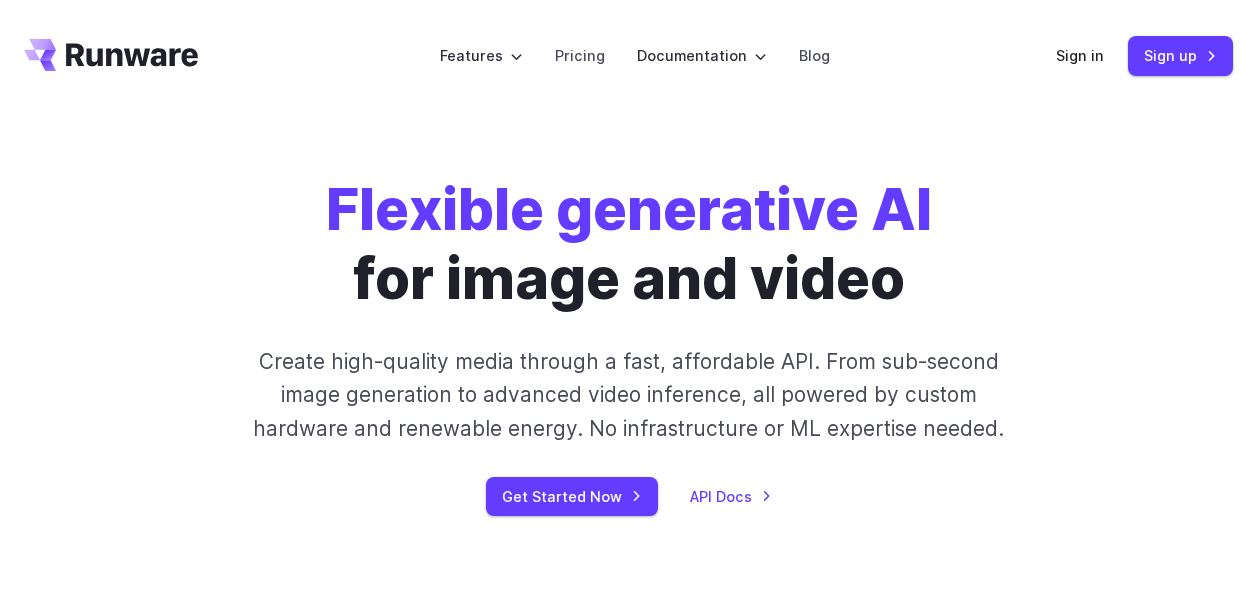 scroll, scrollTop: 0, scrollLeft: 0, axis: both 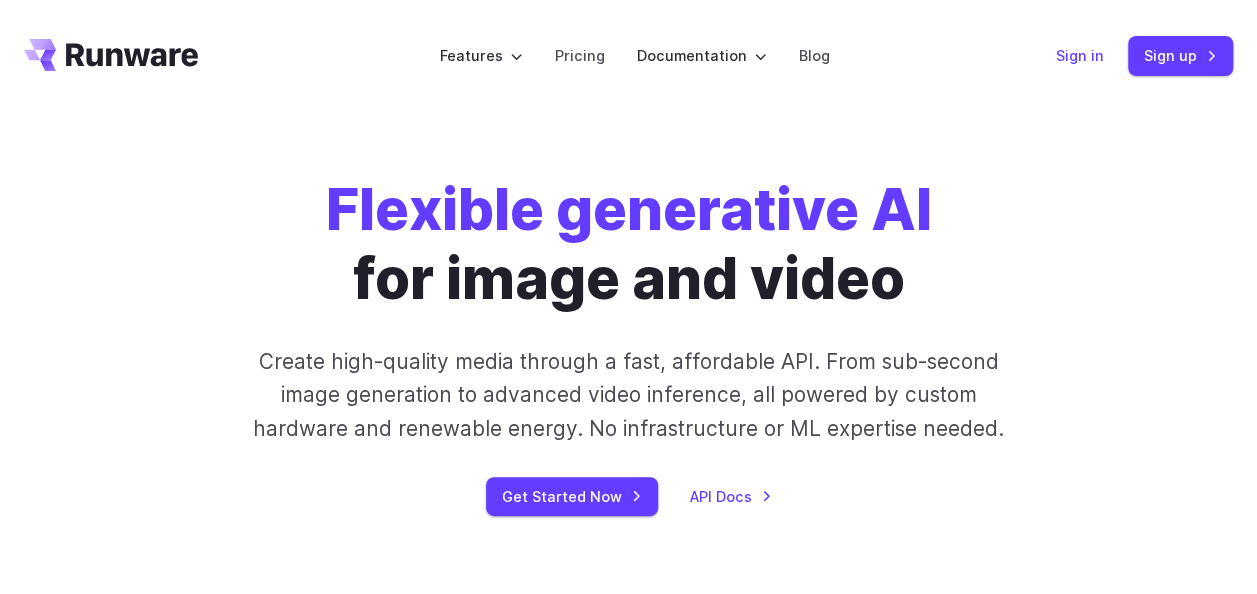 click on "Sign in" at bounding box center [1080, 55] 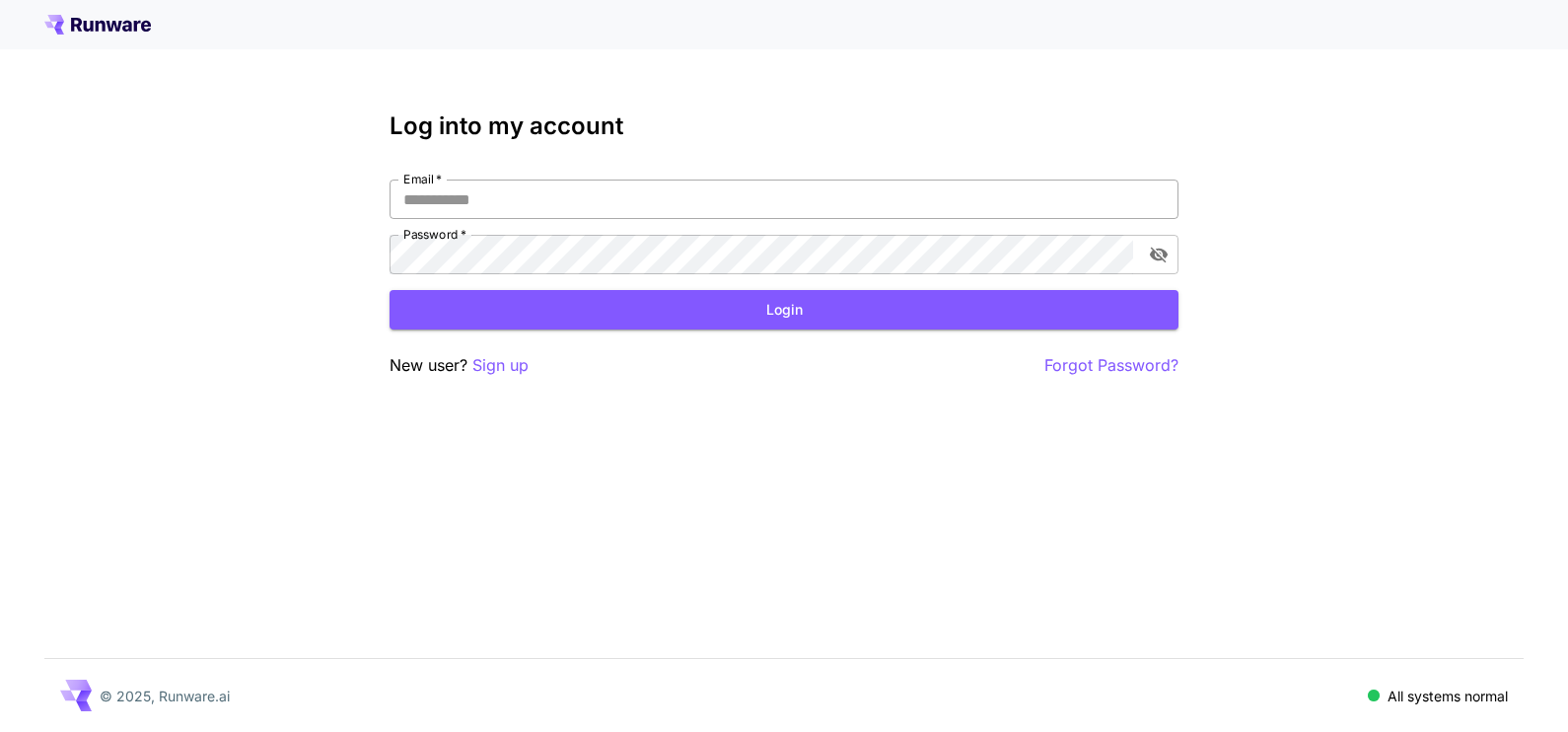 scroll, scrollTop: 0, scrollLeft: 0, axis: both 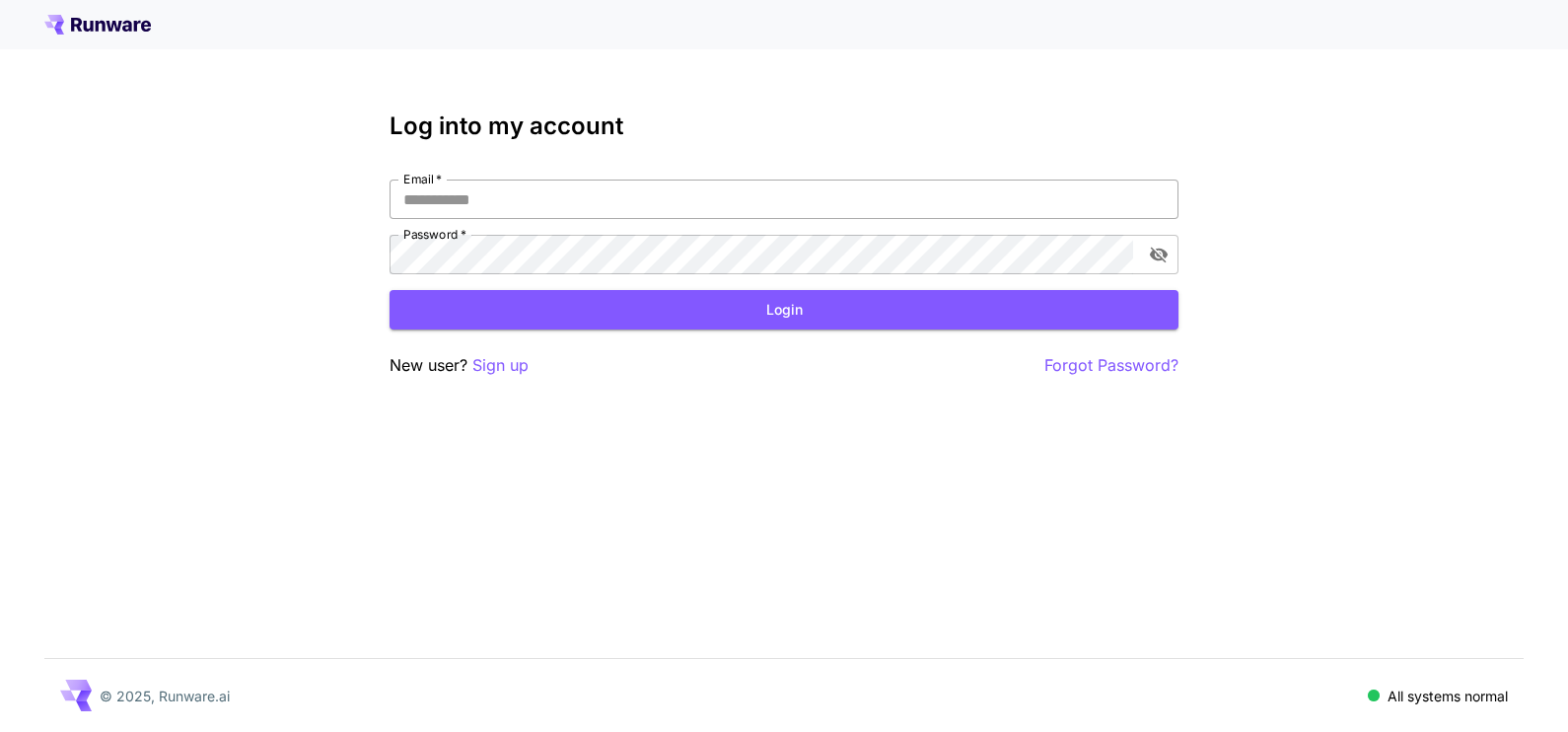 click on "Email   *" at bounding box center (784, 199) 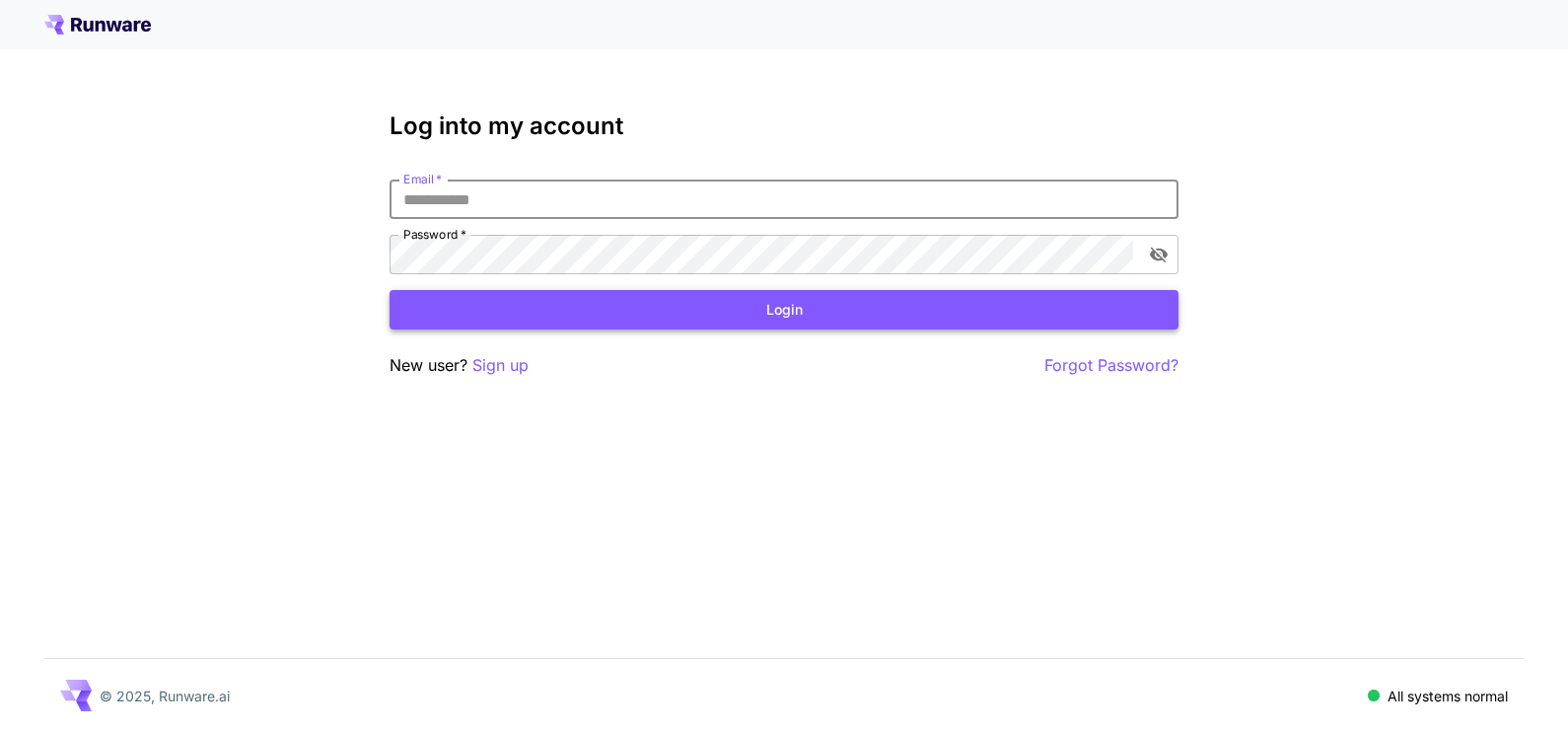 type on "**********" 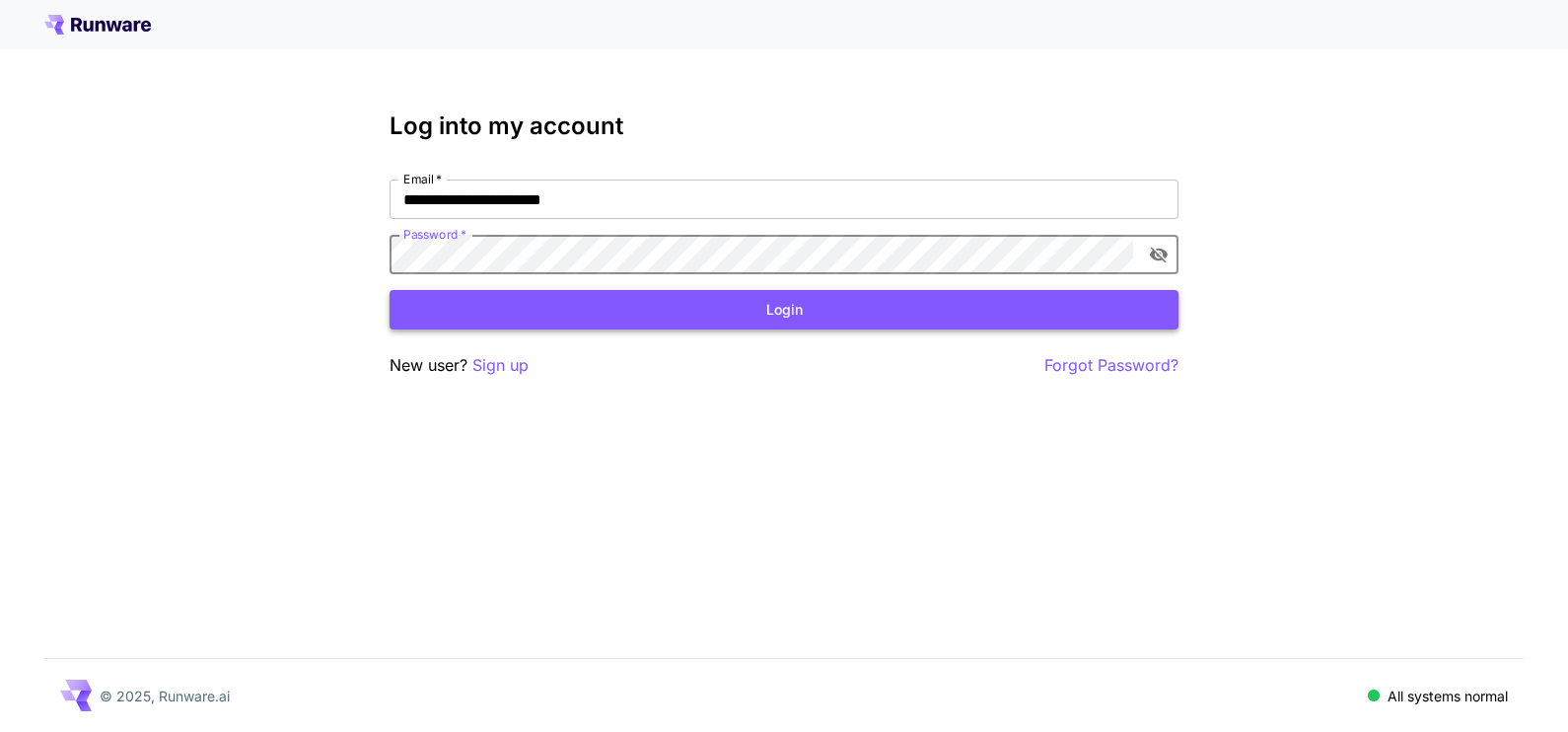 click on "Login" at bounding box center (784, 310) 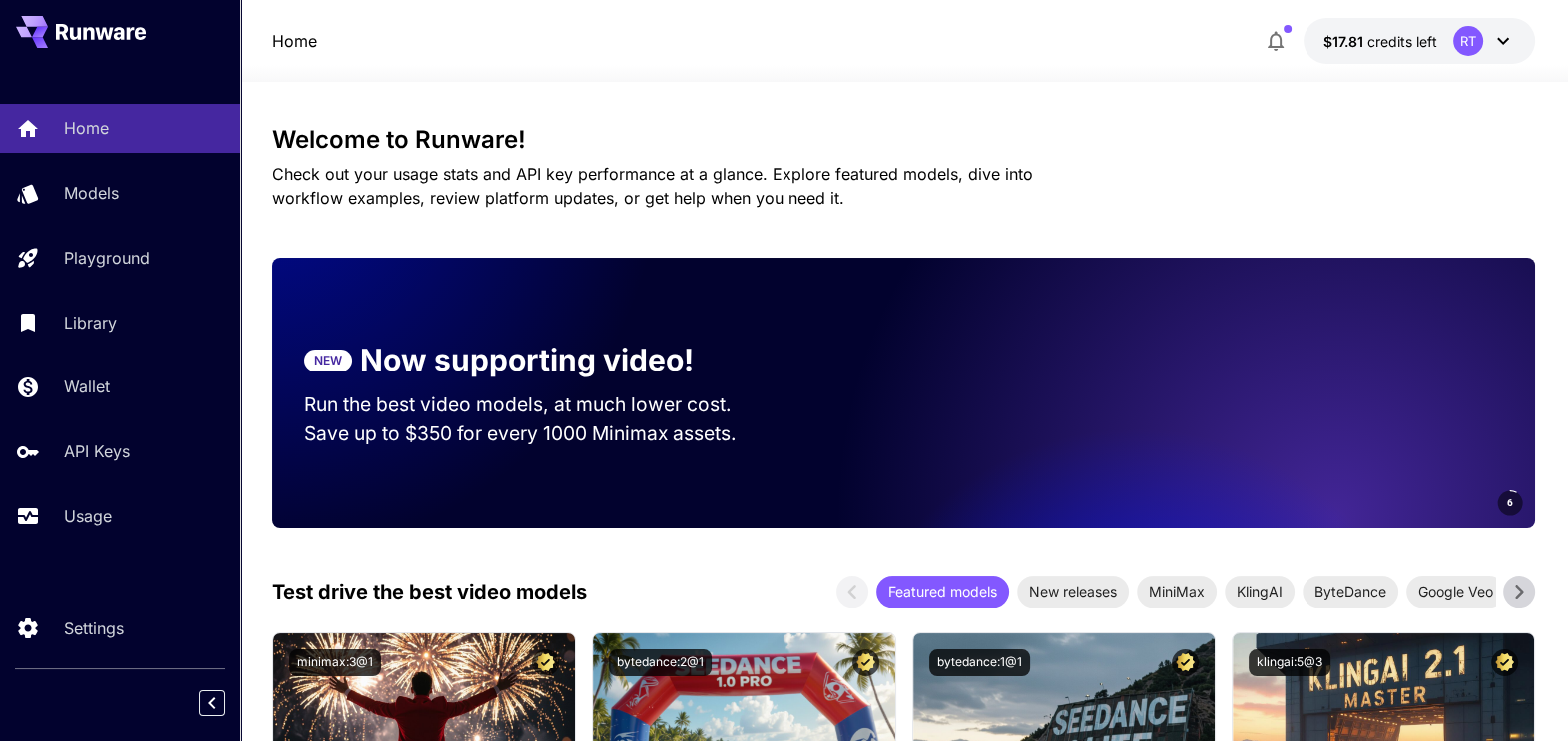 click on "Home Models Playground Library Wallet API Keys Usage" at bounding box center [120, 322] 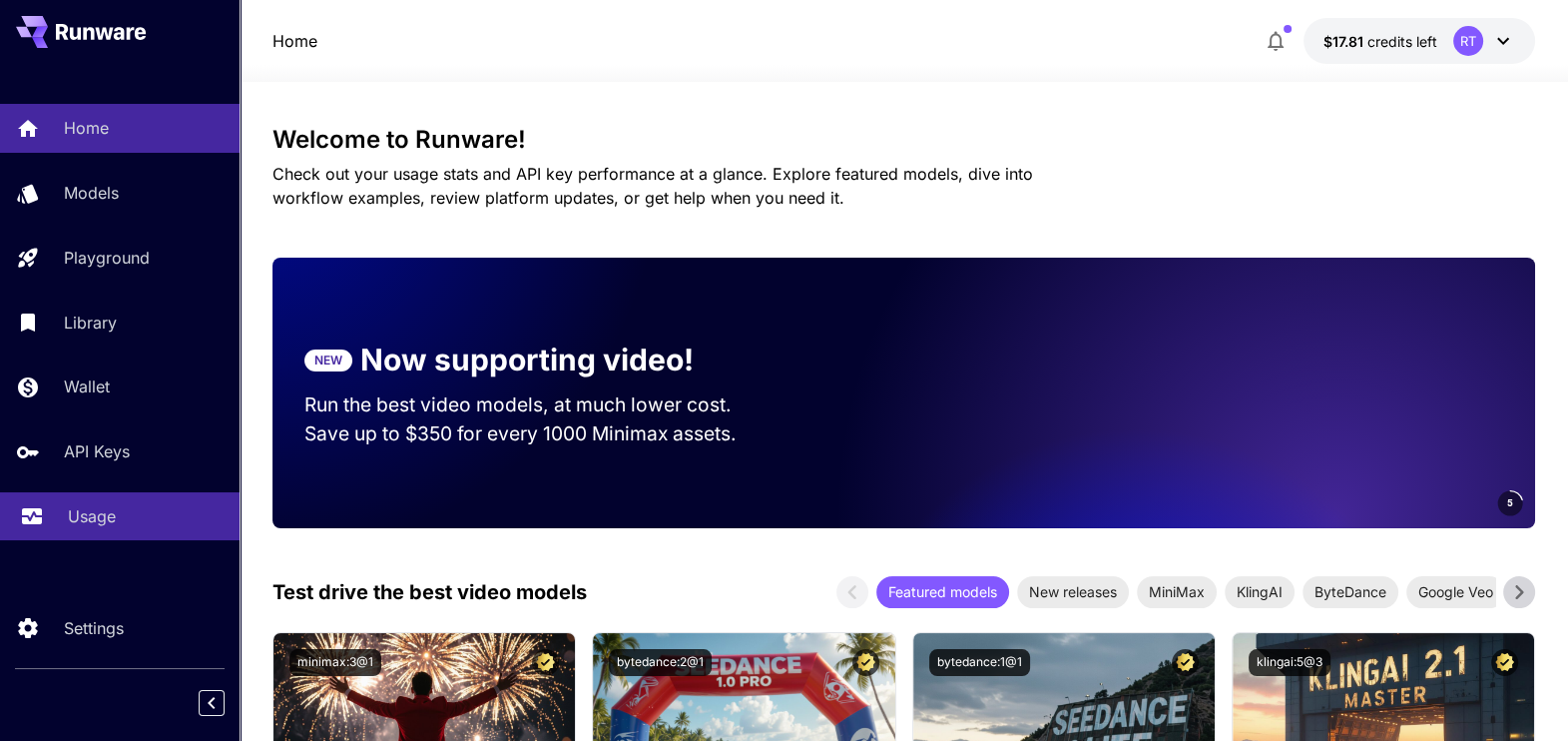 click on "Usage" at bounding box center [92, 516] 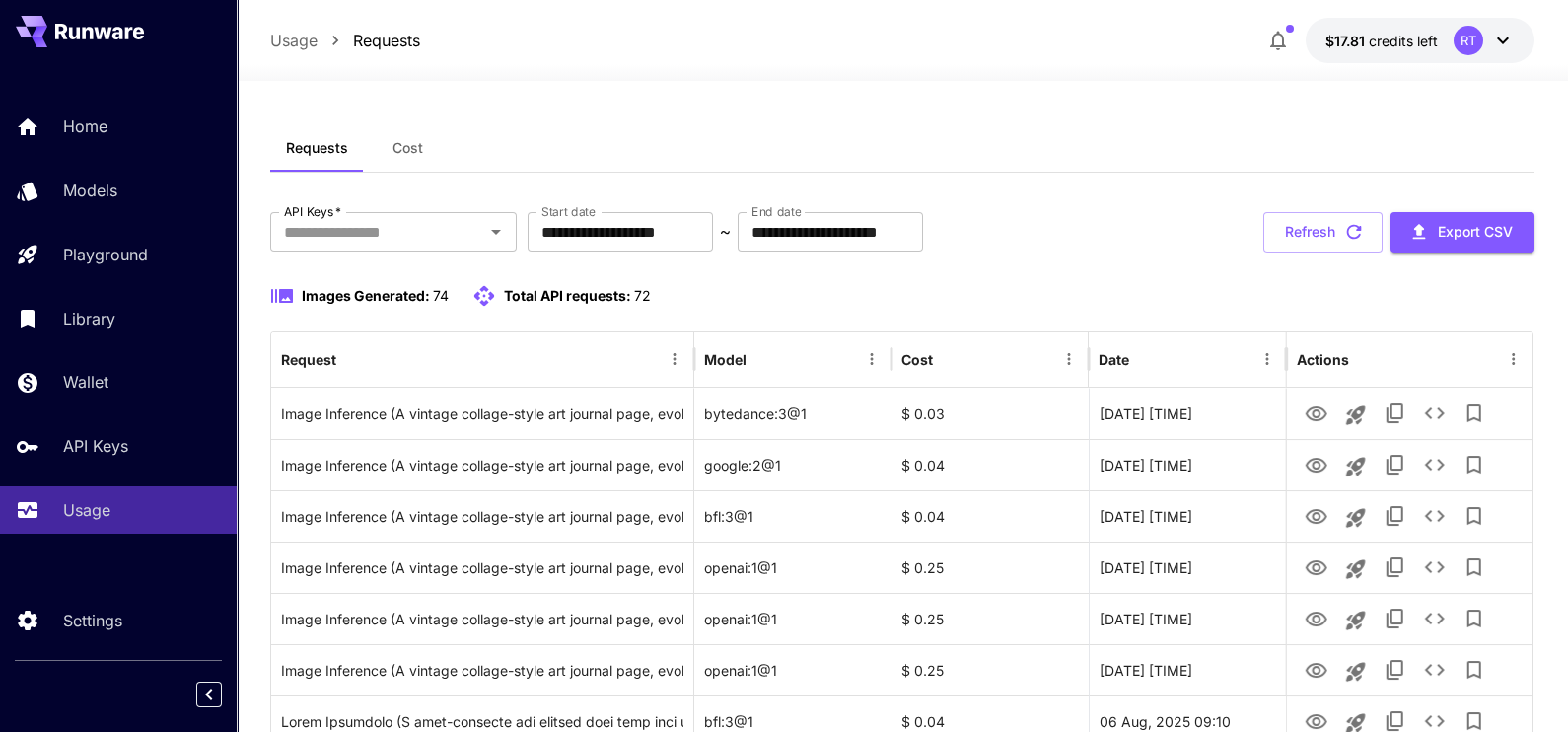 click on "Home Models Playground Library Wallet API Keys Usage" at bounding box center [118, 318] 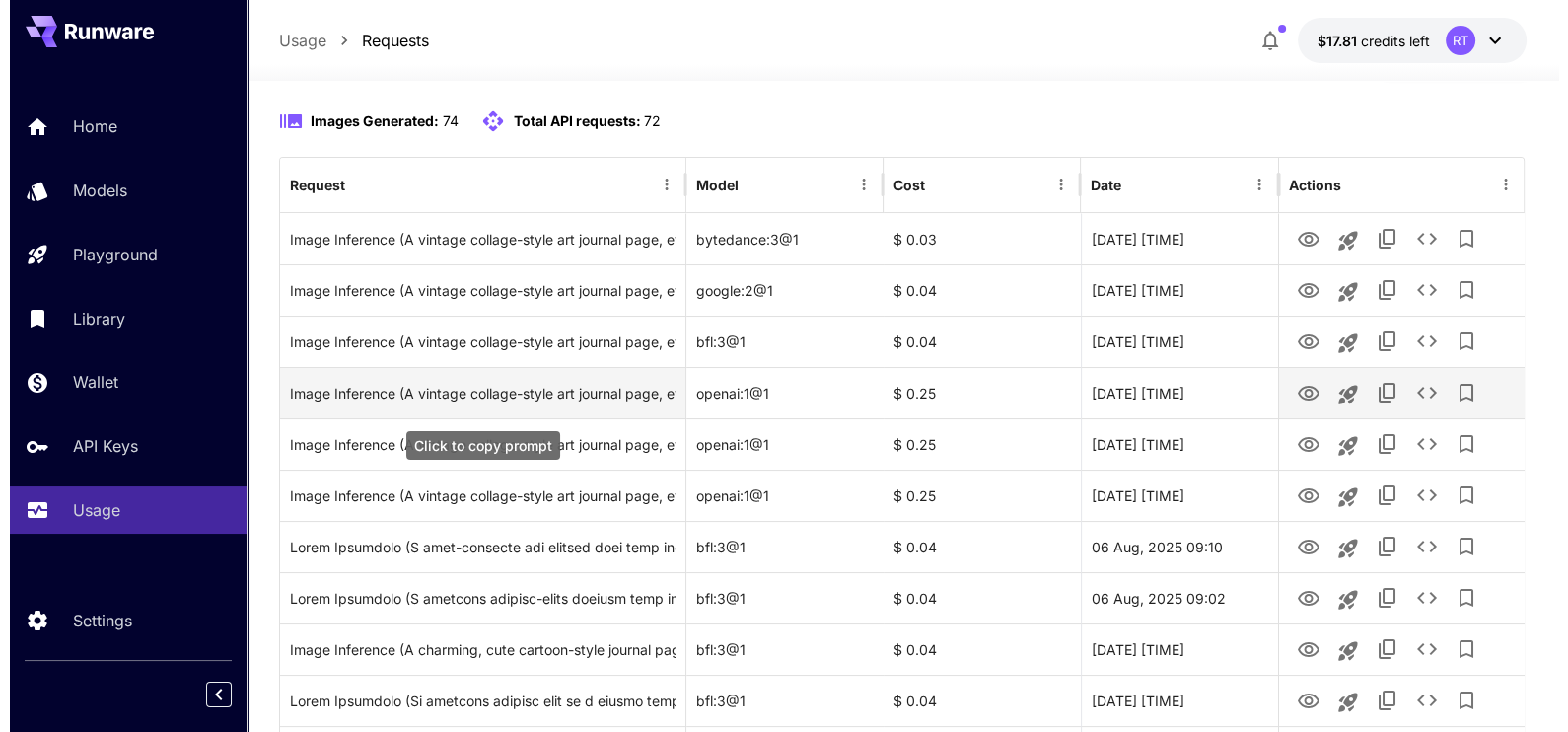scroll, scrollTop: 205, scrollLeft: 0, axis: vertical 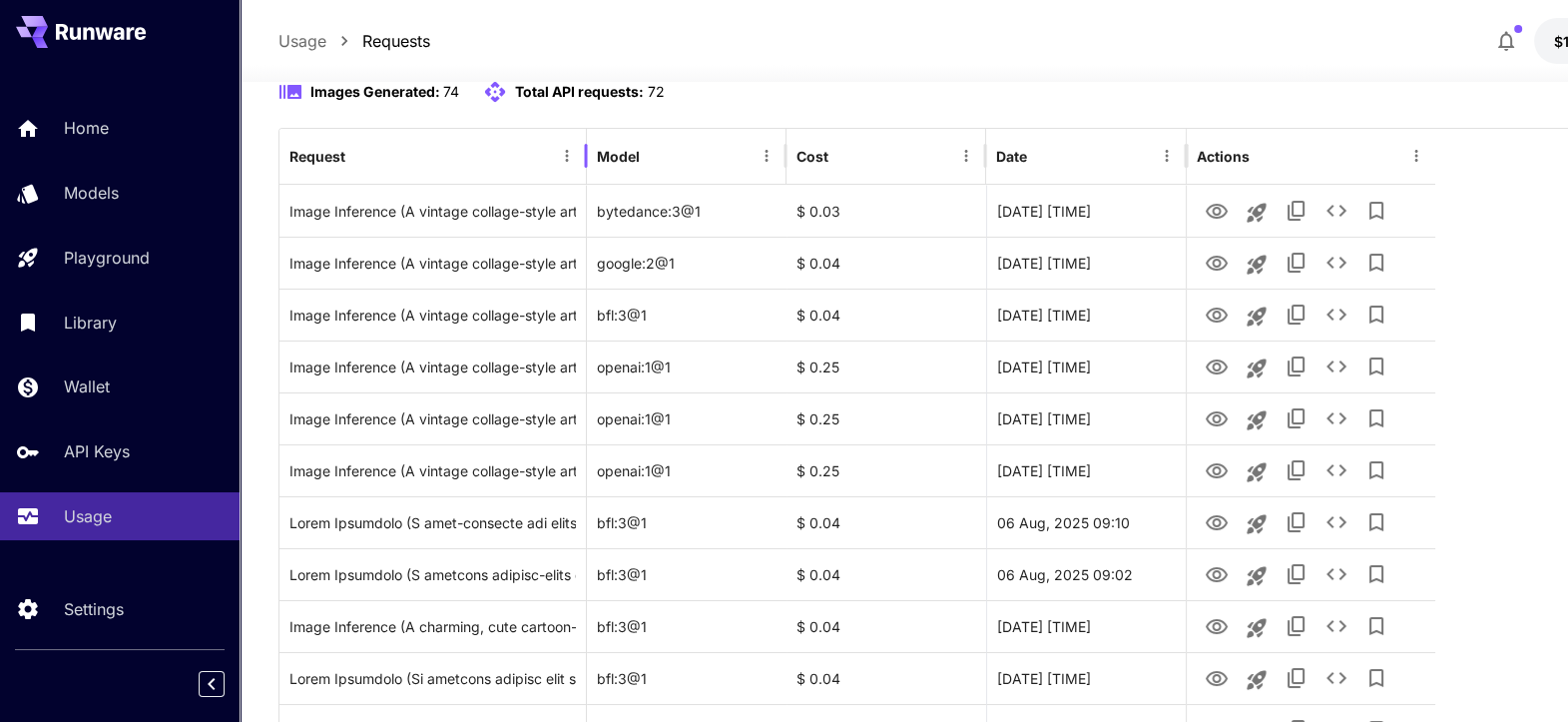 drag, startPoint x: 681, startPoint y: 142, endPoint x: 583, endPoint y: 159, distance: 99.46356 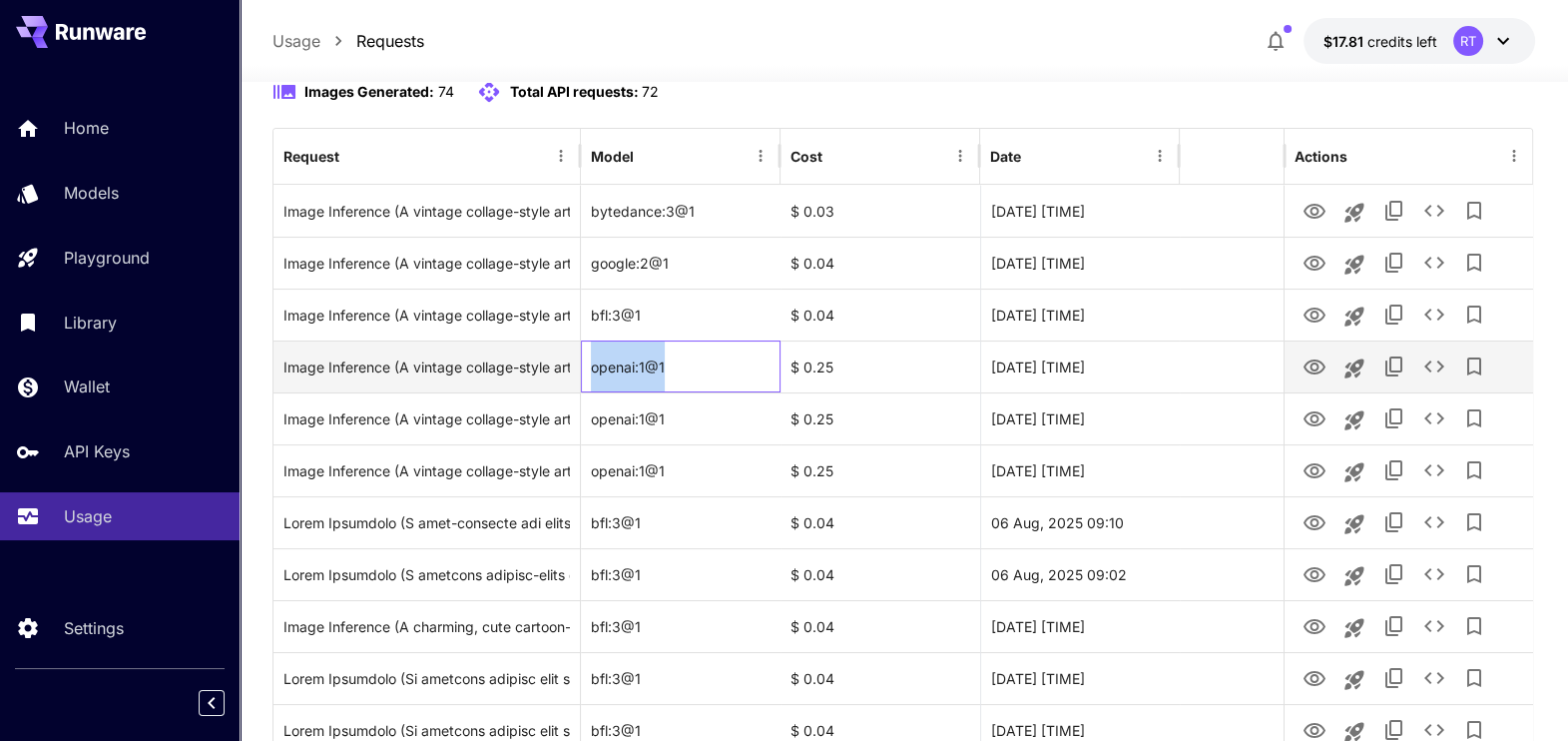 copy on "journal page, evoking the warmth of old books and nostalgic adventure, with a harmonious brown and sepia-toned color palette. Features layered torn paper textures, subtle tea stains, faded book pages, and soft, muted backgrounds reminiscent of aged parchment. Embellish with delicate old stamps, fragments of handwritten letters, and scattered snippets of magical motifs like old keys or star illustrations. The overall mood is cozy, dreamy, and reminiscent of a well-loved reading nook. Include 5 clear blank rectangular area with a simple dark outline for writing text—ensure the text area is completely clear with plenty of white space surrounding it, on a clean white background that contrasts the artistic design. Use a simple rectangular frame with clean borders and no decorative elements. The text space should be medium-sized and seamlessly integrated into the collage, with at least 15 pixels of white space around it.) openai:1@1" 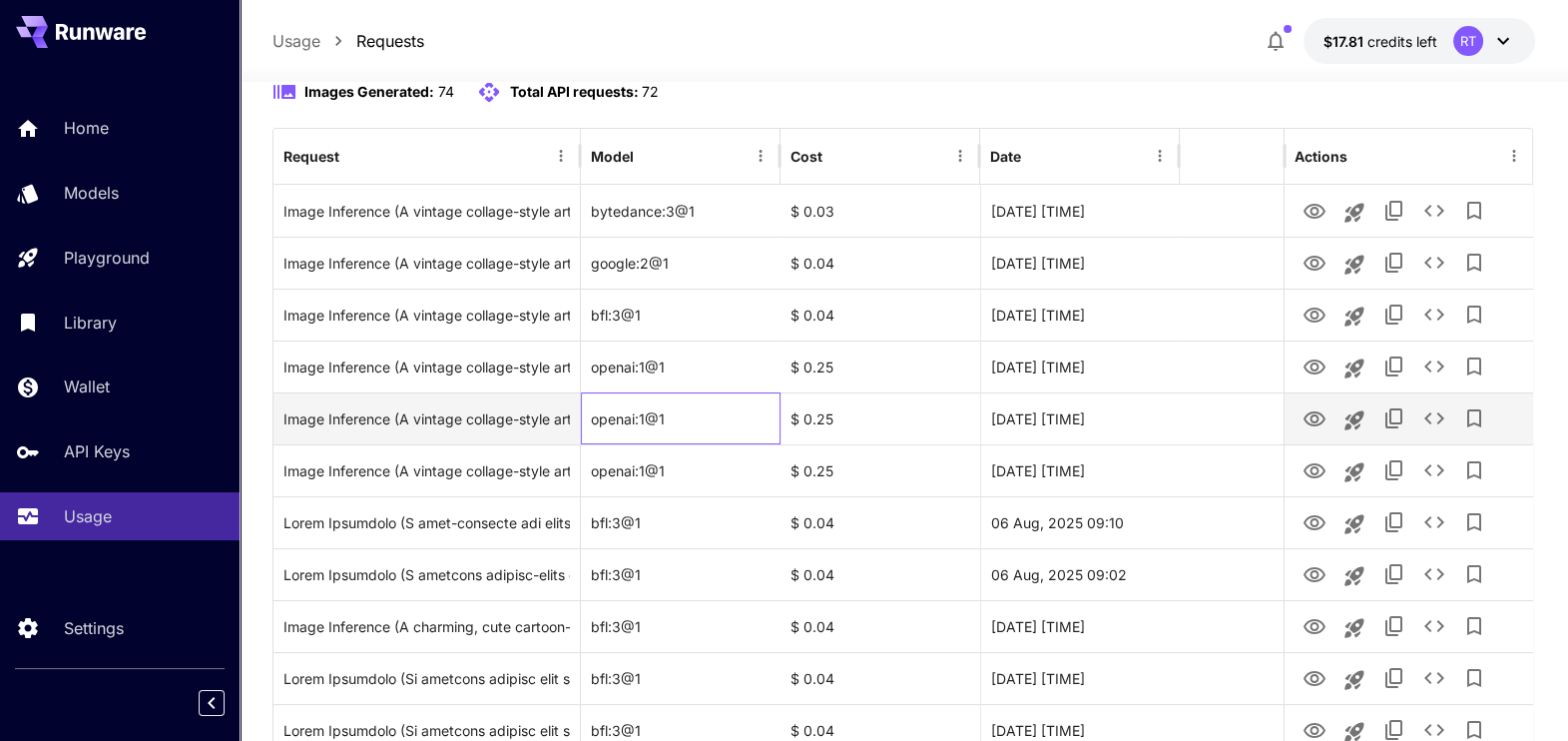 drag, startPoint x: 574, startPoint y: 360, endPoint x: 772, endPoint y: 399, distance: 202 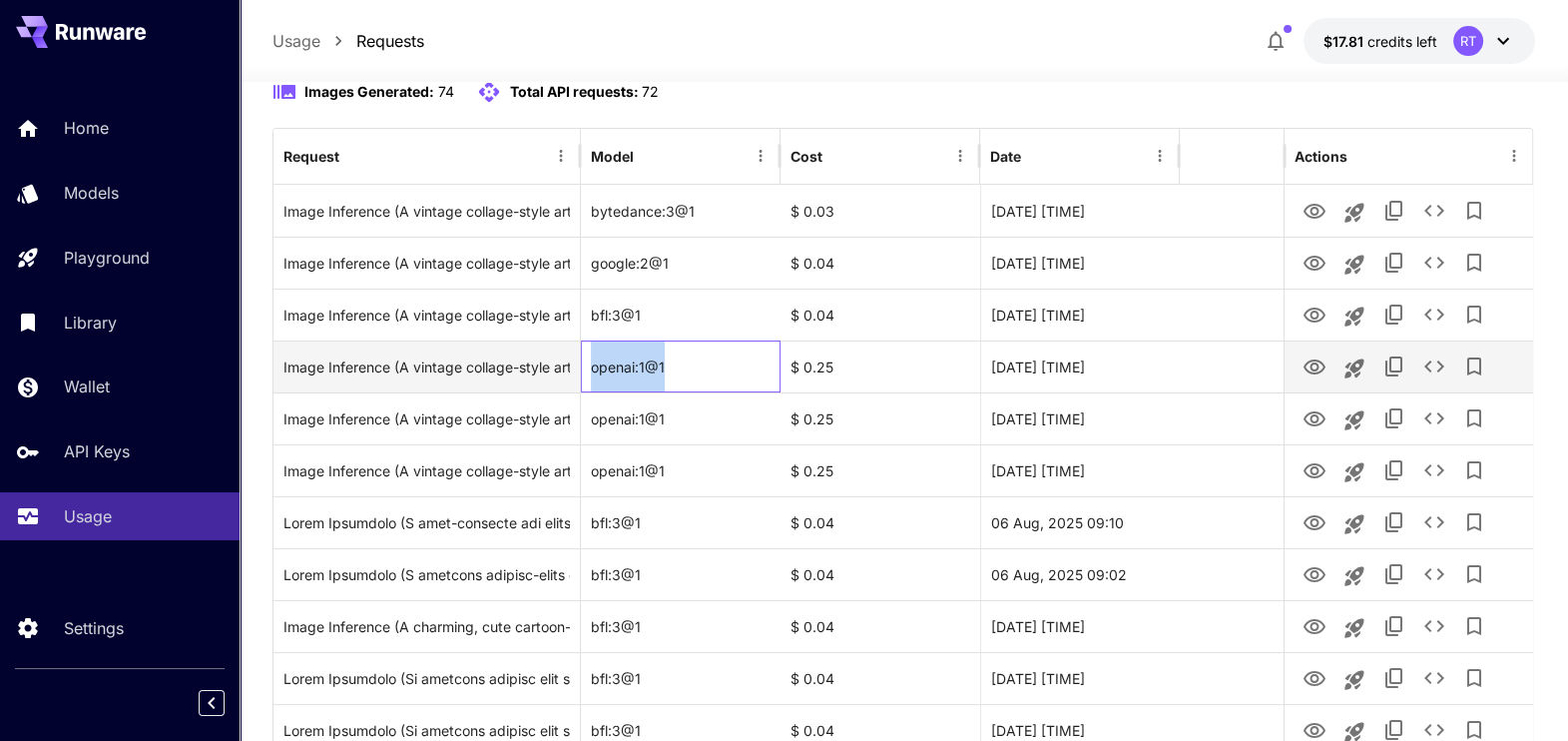 drag, startPoint x: 662, startPoint y: 371, endPoint x: 584, endPoint y: 371, distance: 78 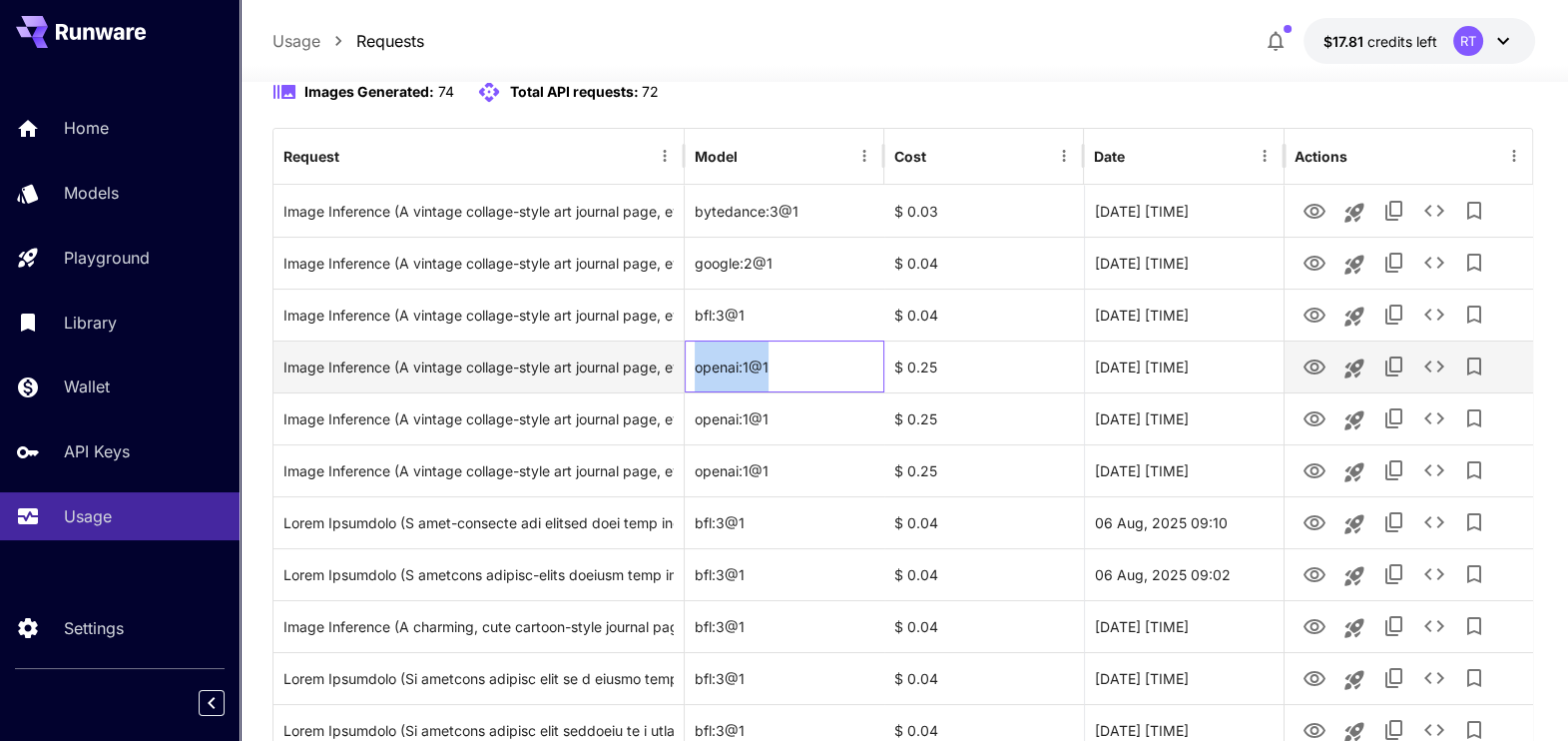 click on "openai:1@1" at bounding box center [784, 367] 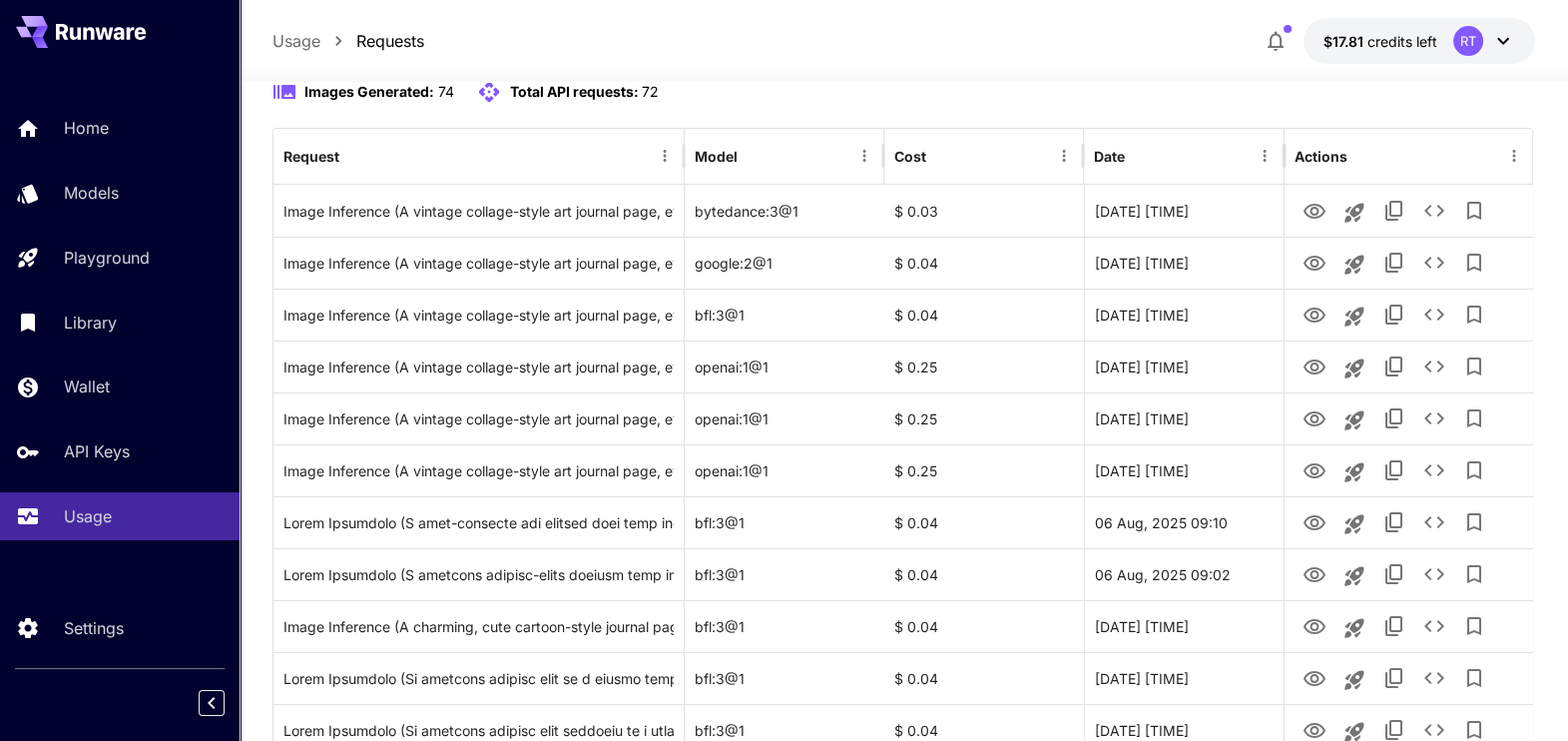 click on "Usage Requests $17.81    credits left  RT" at bounding box center (903, 41) 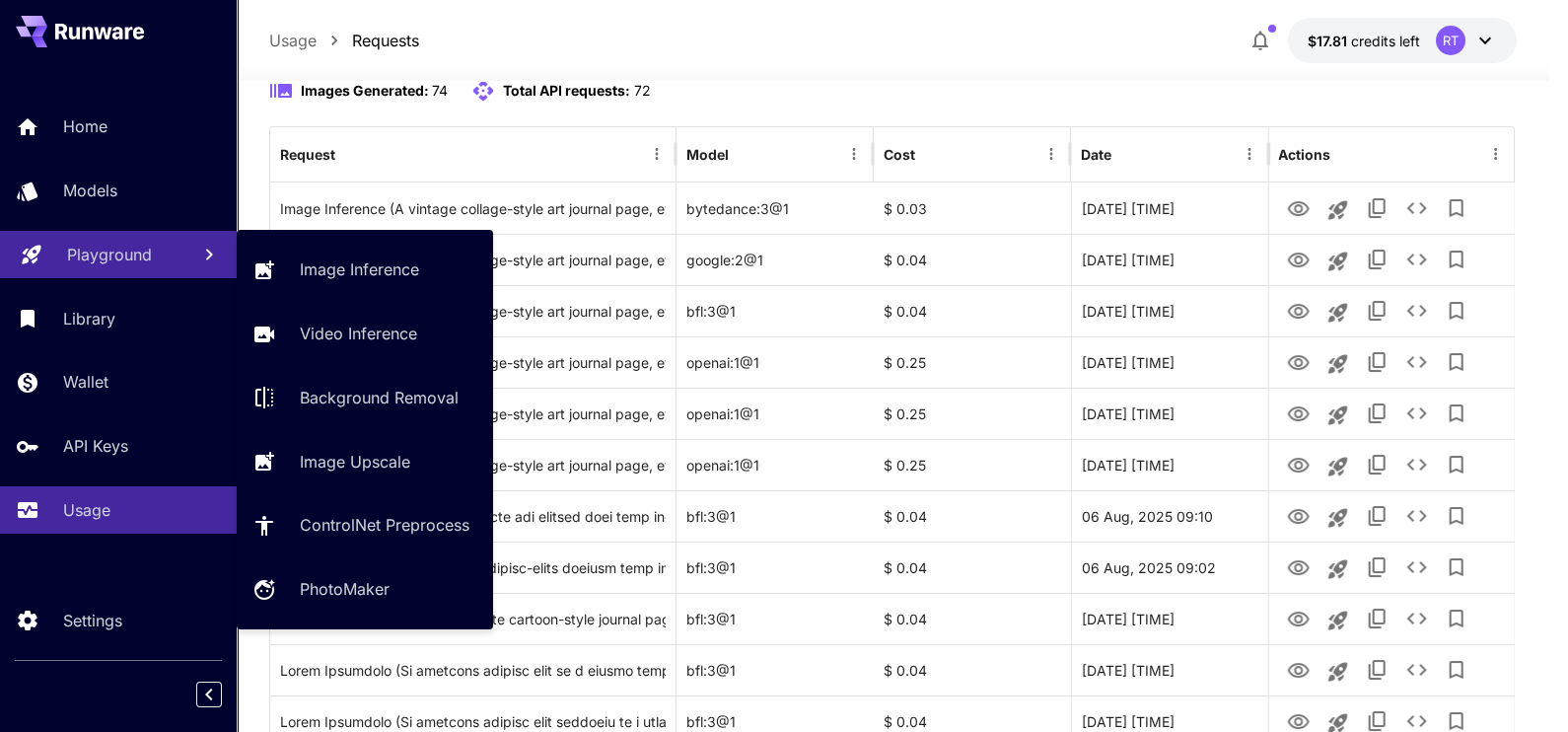 click on "Playground" at bounding box center (109, 255) 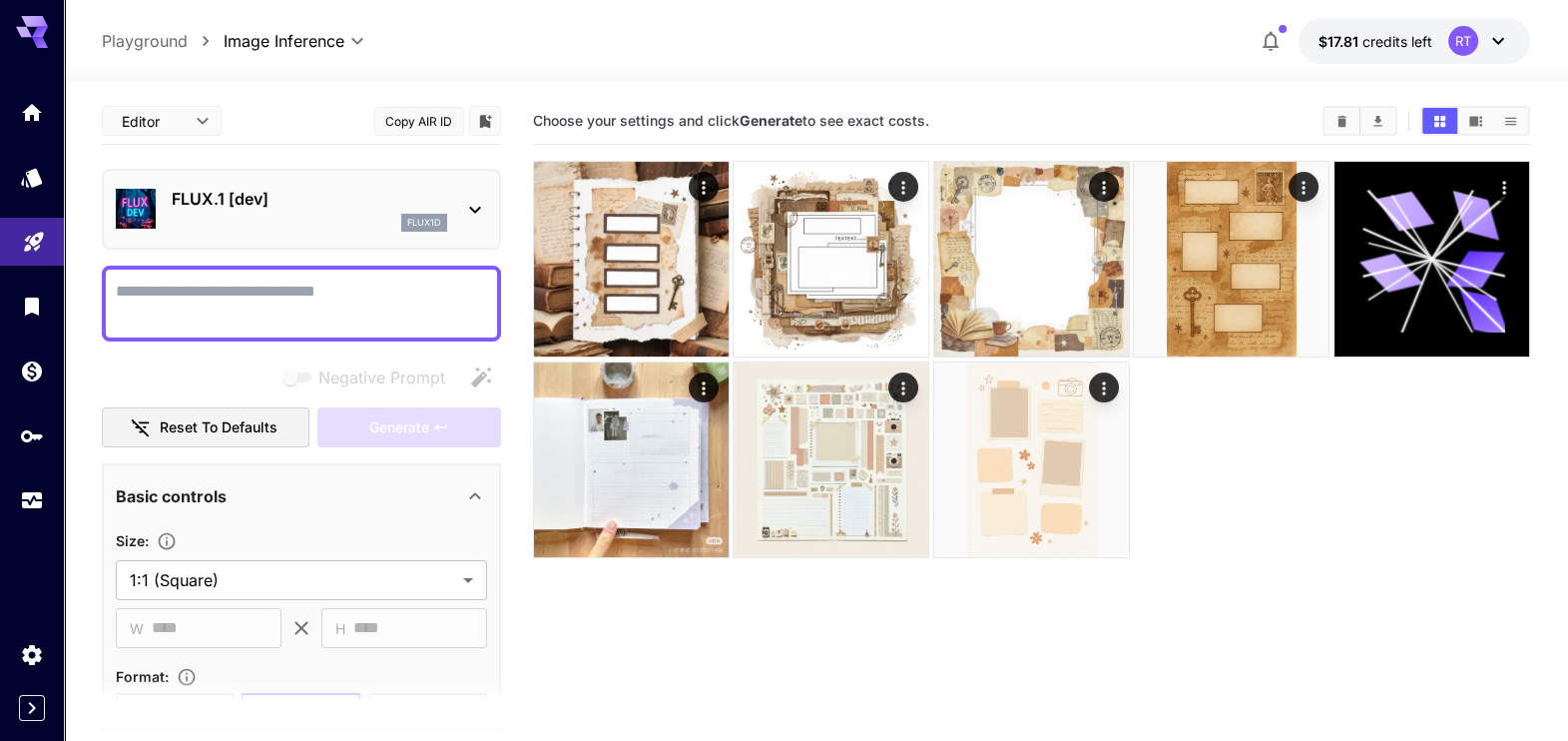 click on "FLUX.1 [dev] flux1d" at bounding box center [301, 209] 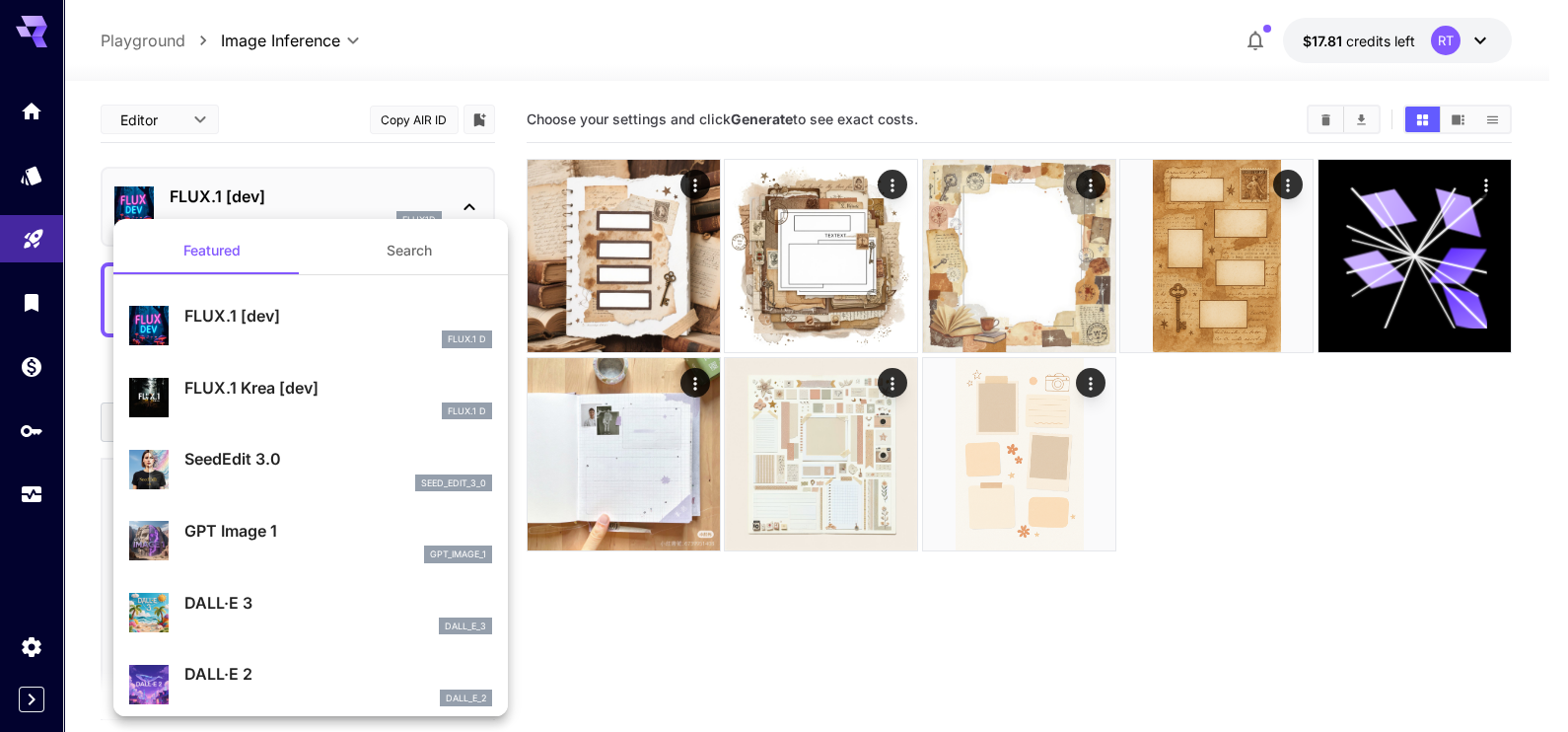 click at bounding box center [784, 366] 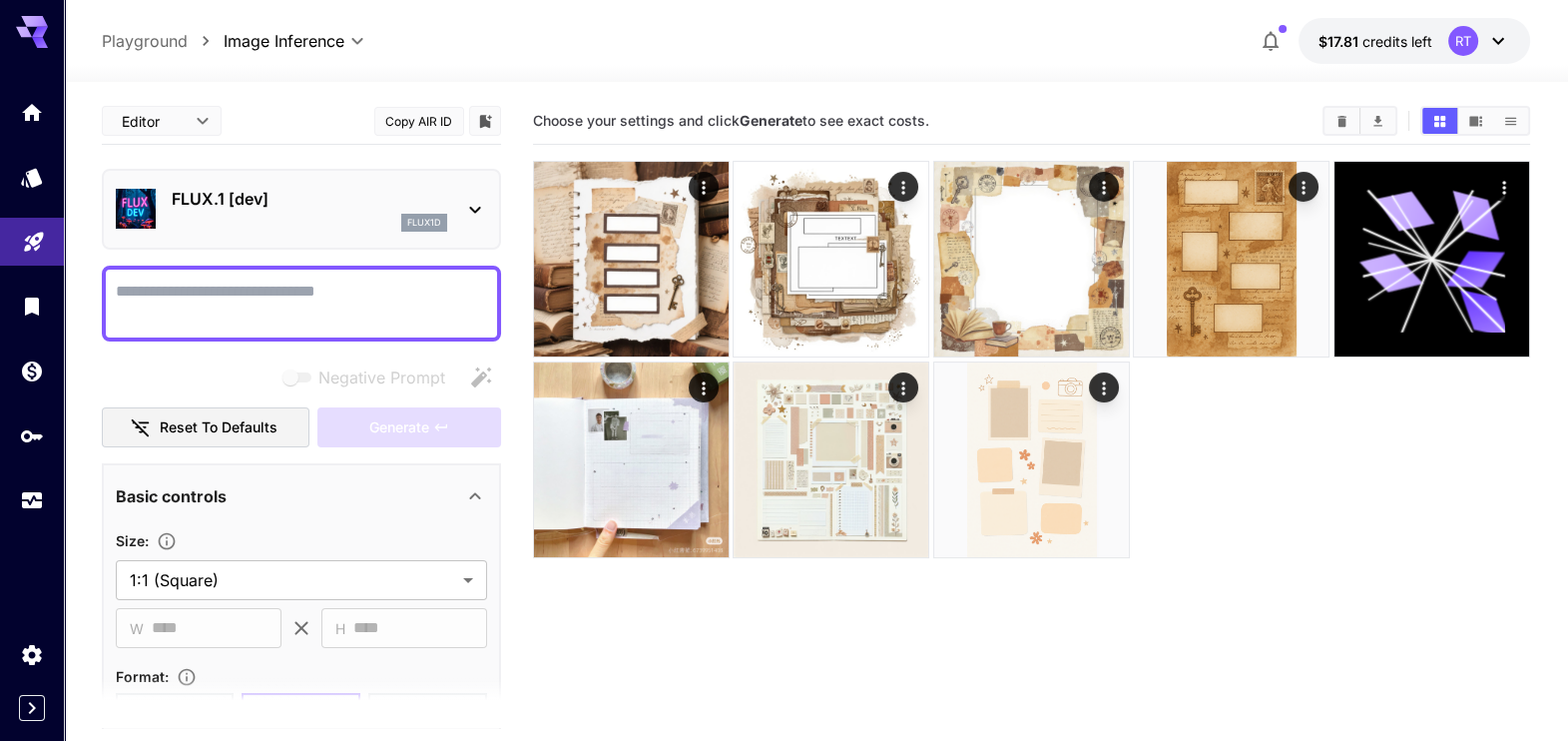 drag, startPoint x: 1292, startPoint y: 652, endPoint x: 0, endPoint y: 22, distance: 1437.4157 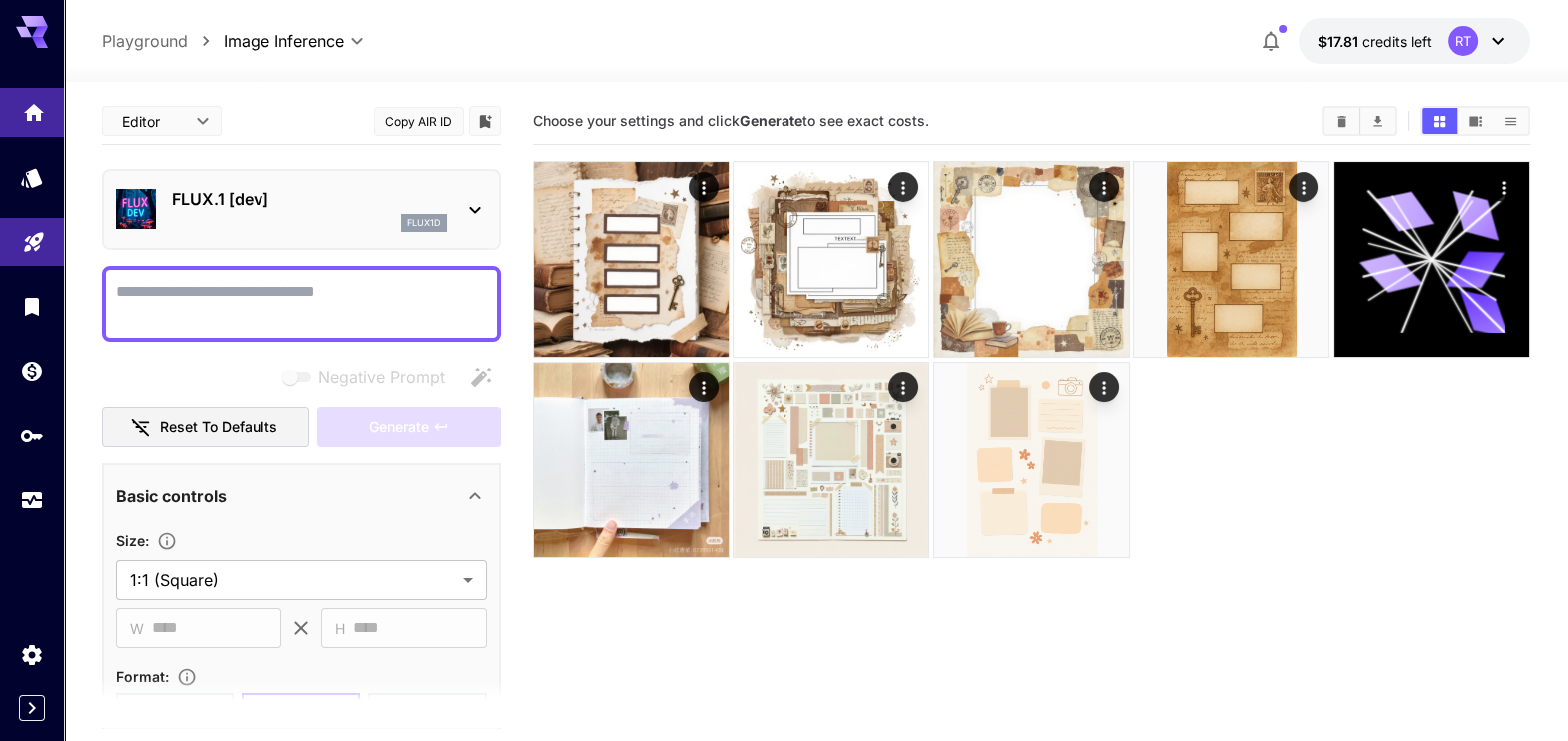 click at bounding box center [32, 112] 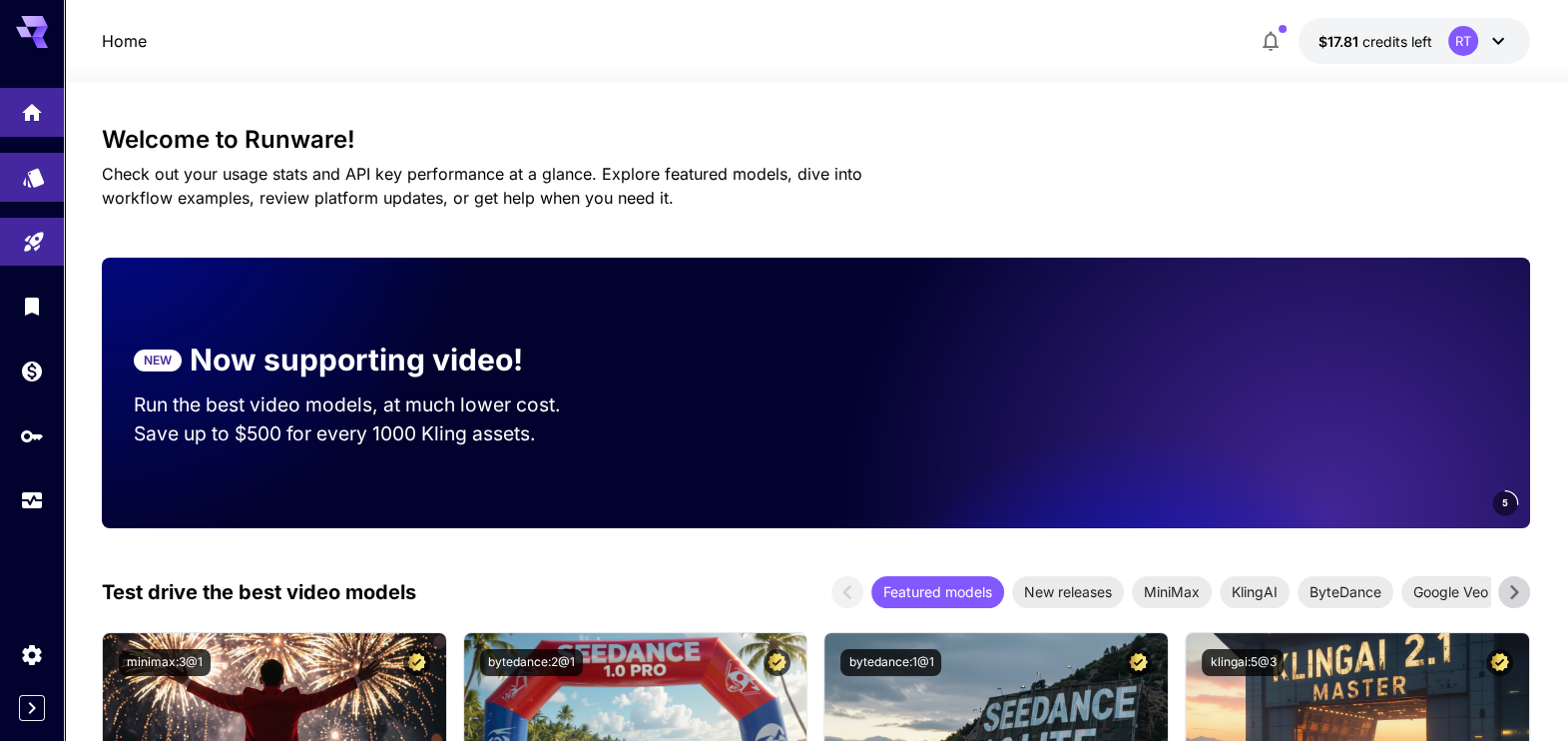 click at bounding box center (32, 177) 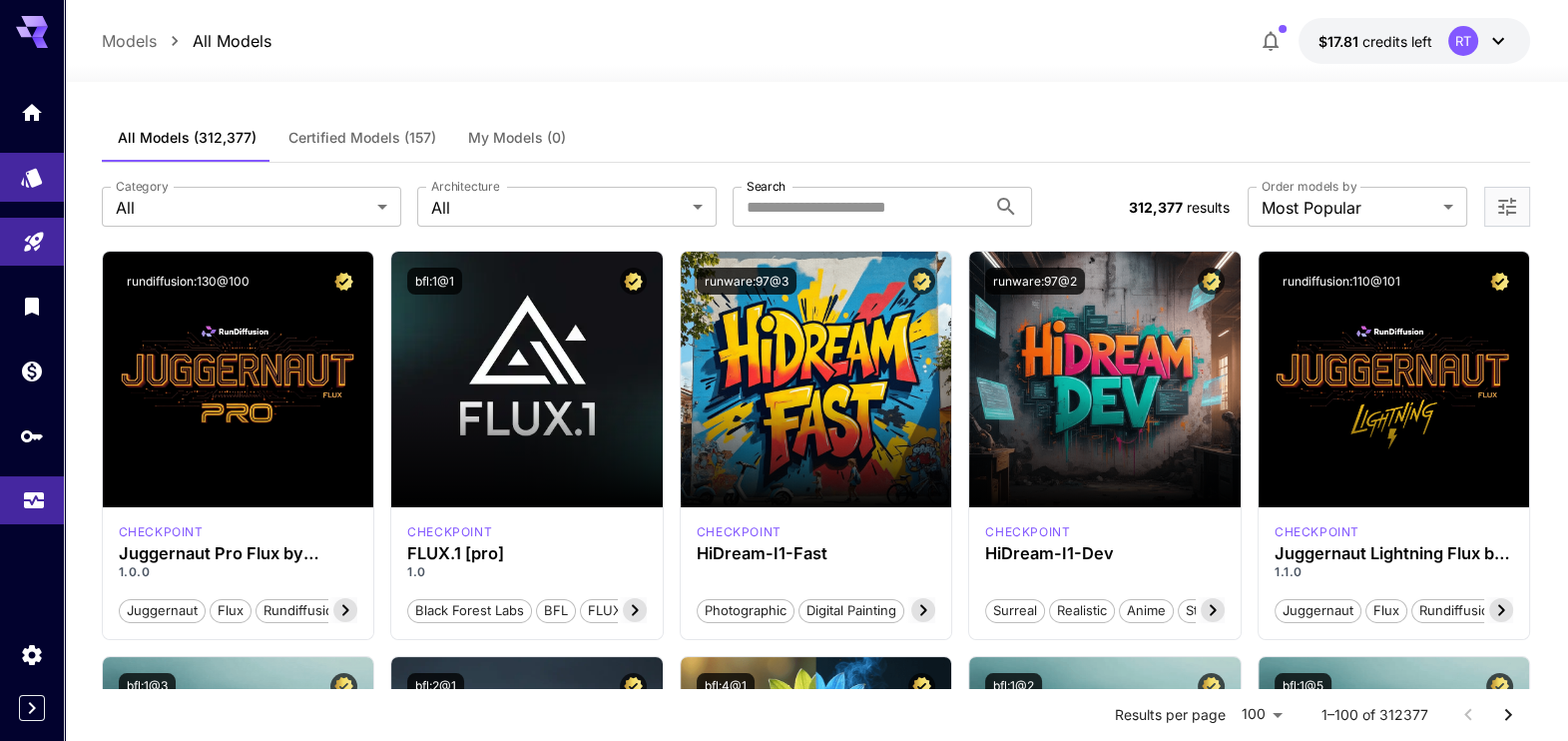 drag, startPoint x: 50, startPoint y: 503, endPoint x: 57, endPoint y: 480, distance: 24.04163 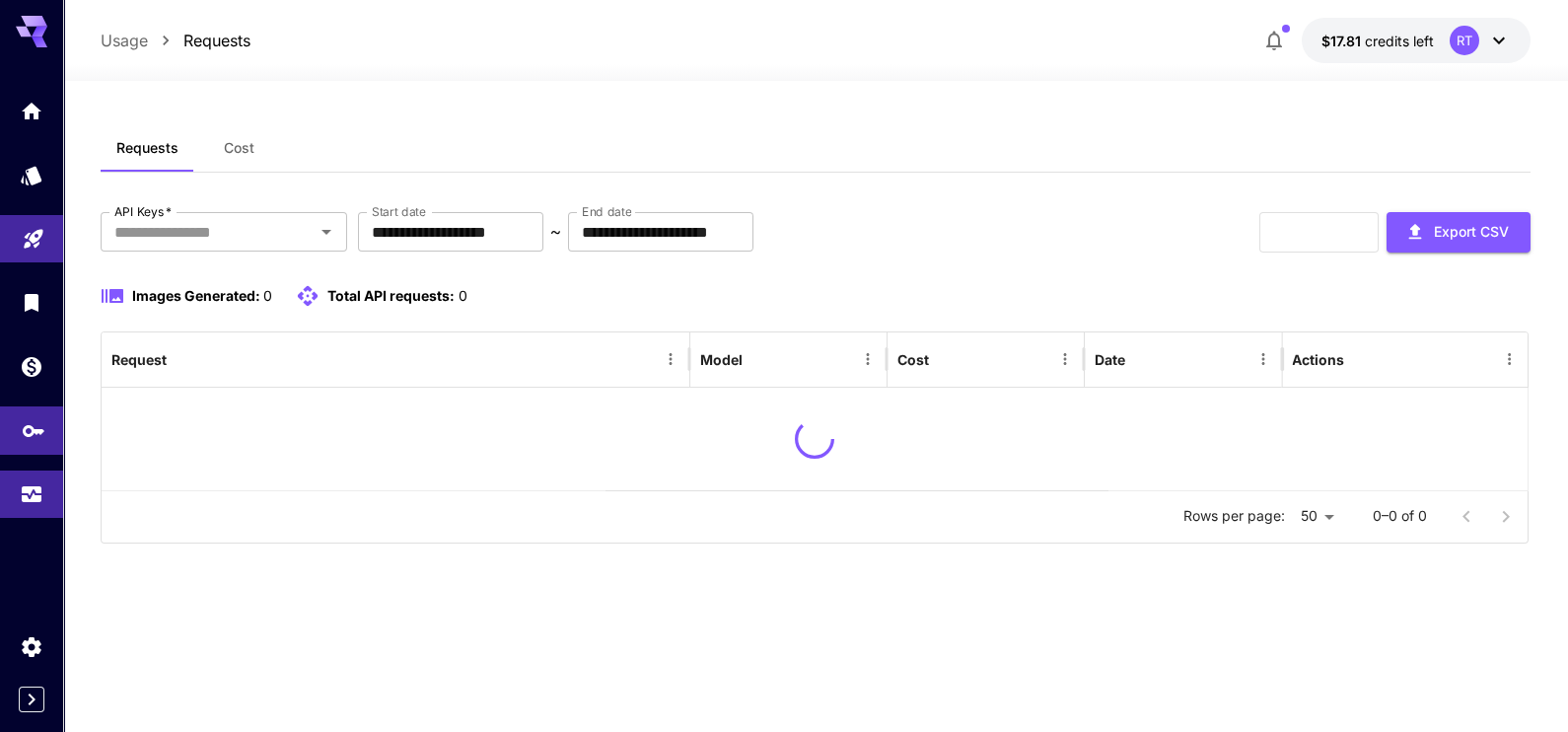 click at bounding box center (32, 430) 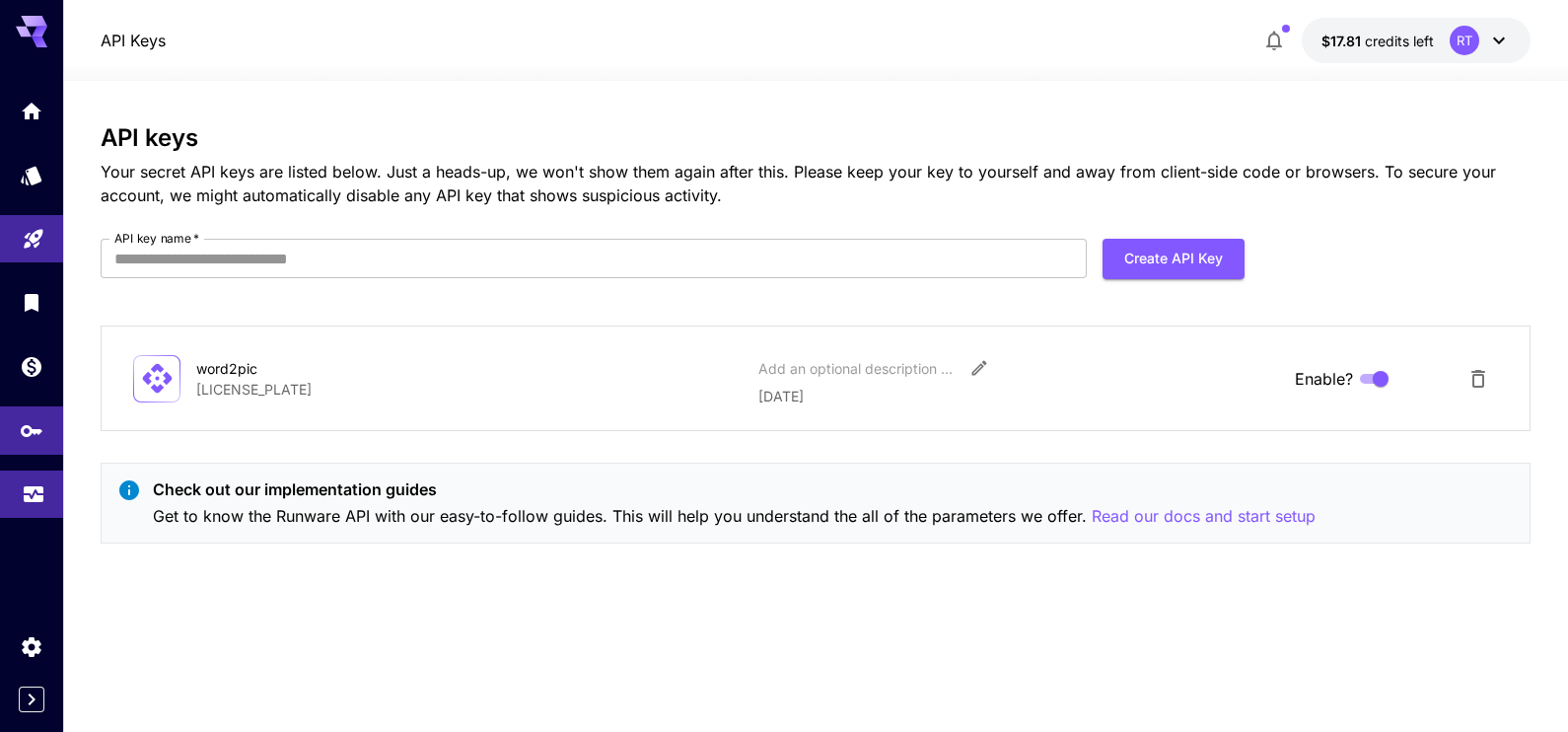 click 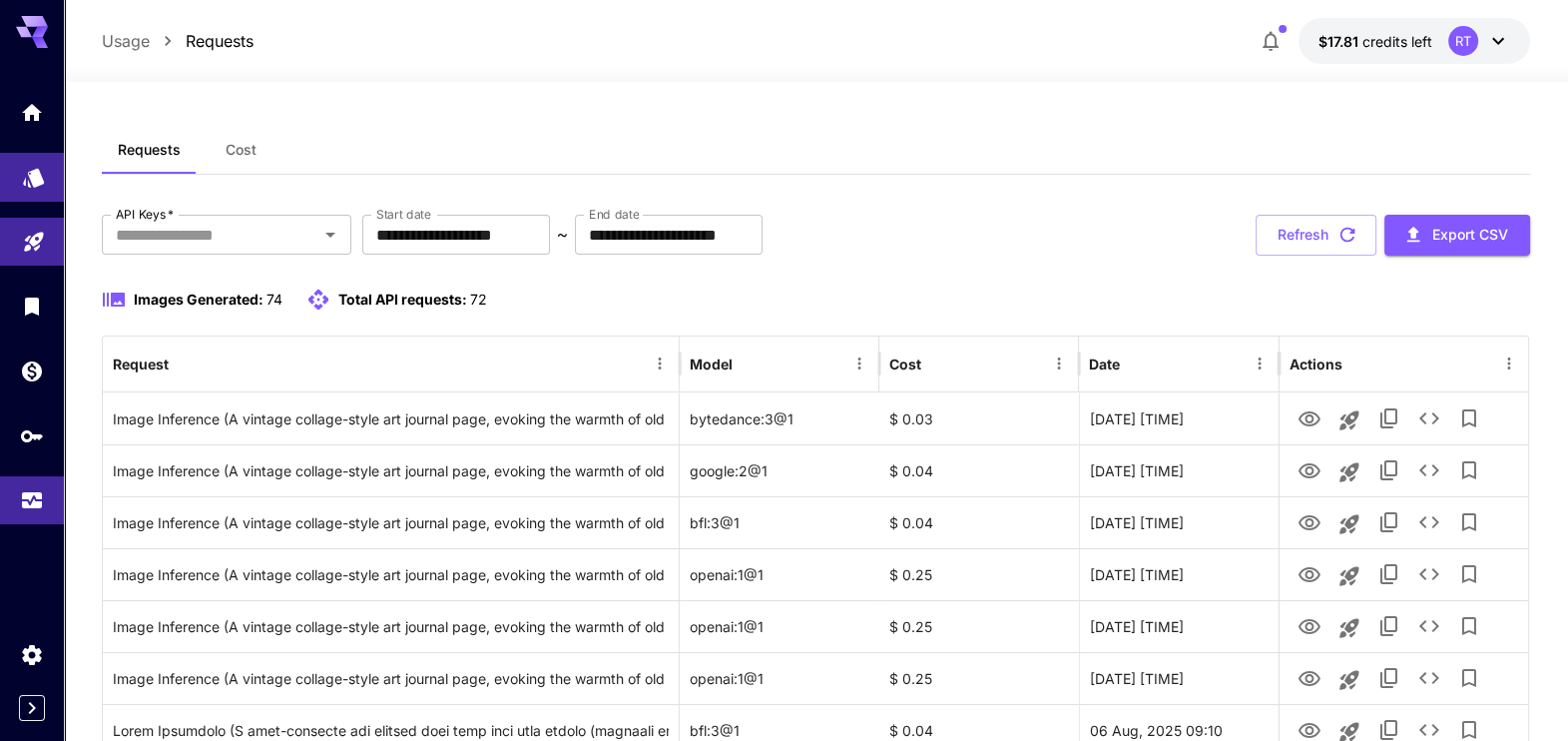 click at bounding box center [32, 177] 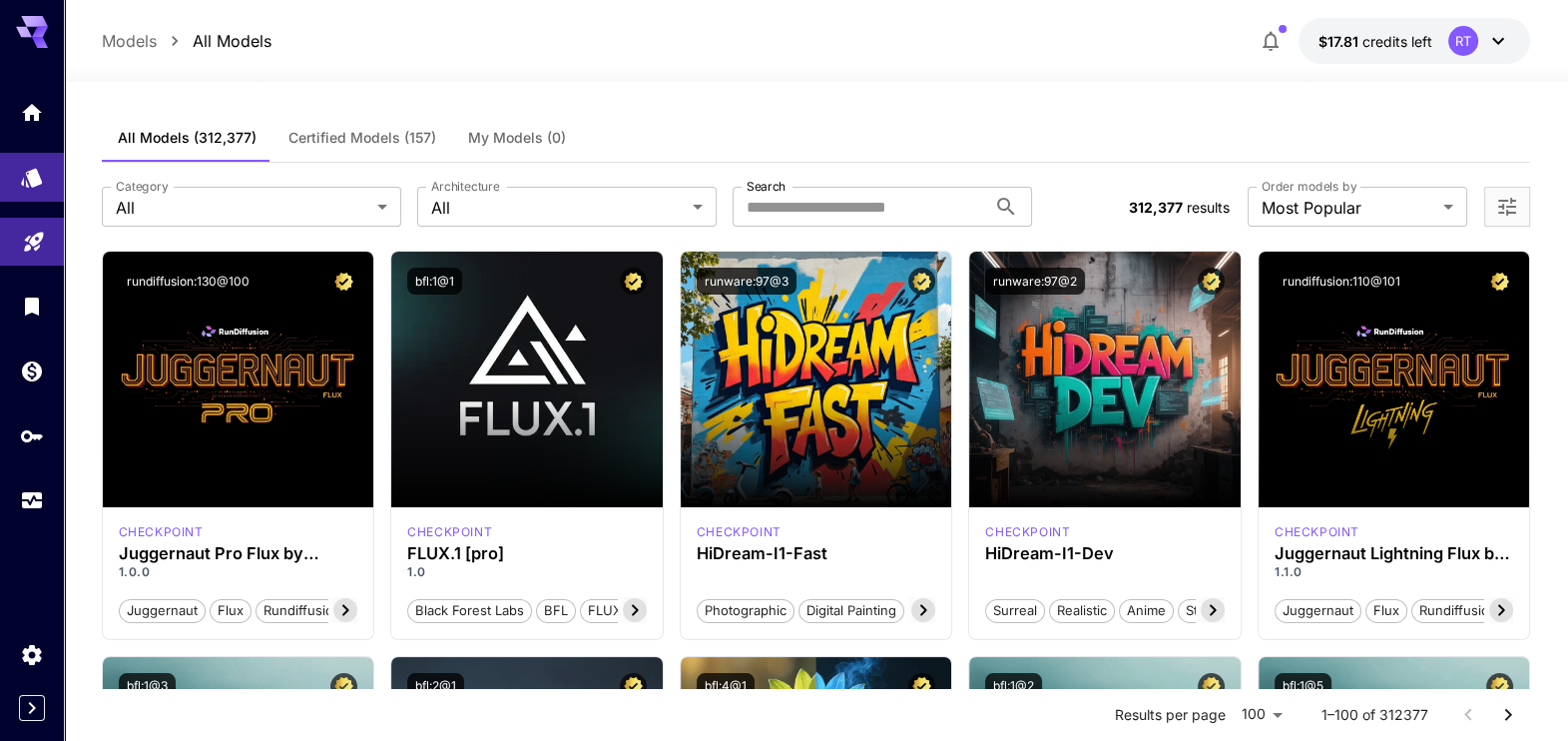 click at bounding box center [32, 675] 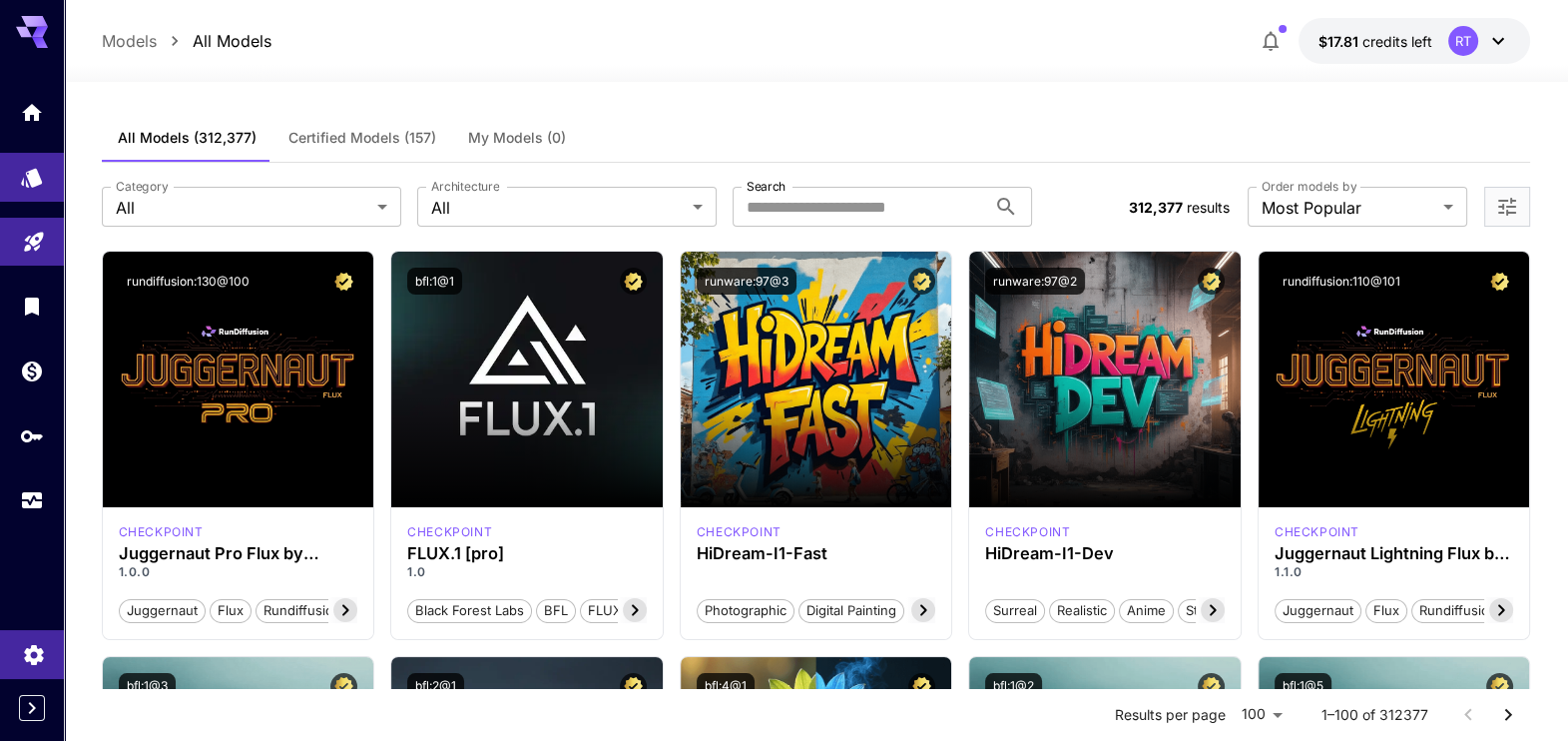 click at bounding box center (32, 654) 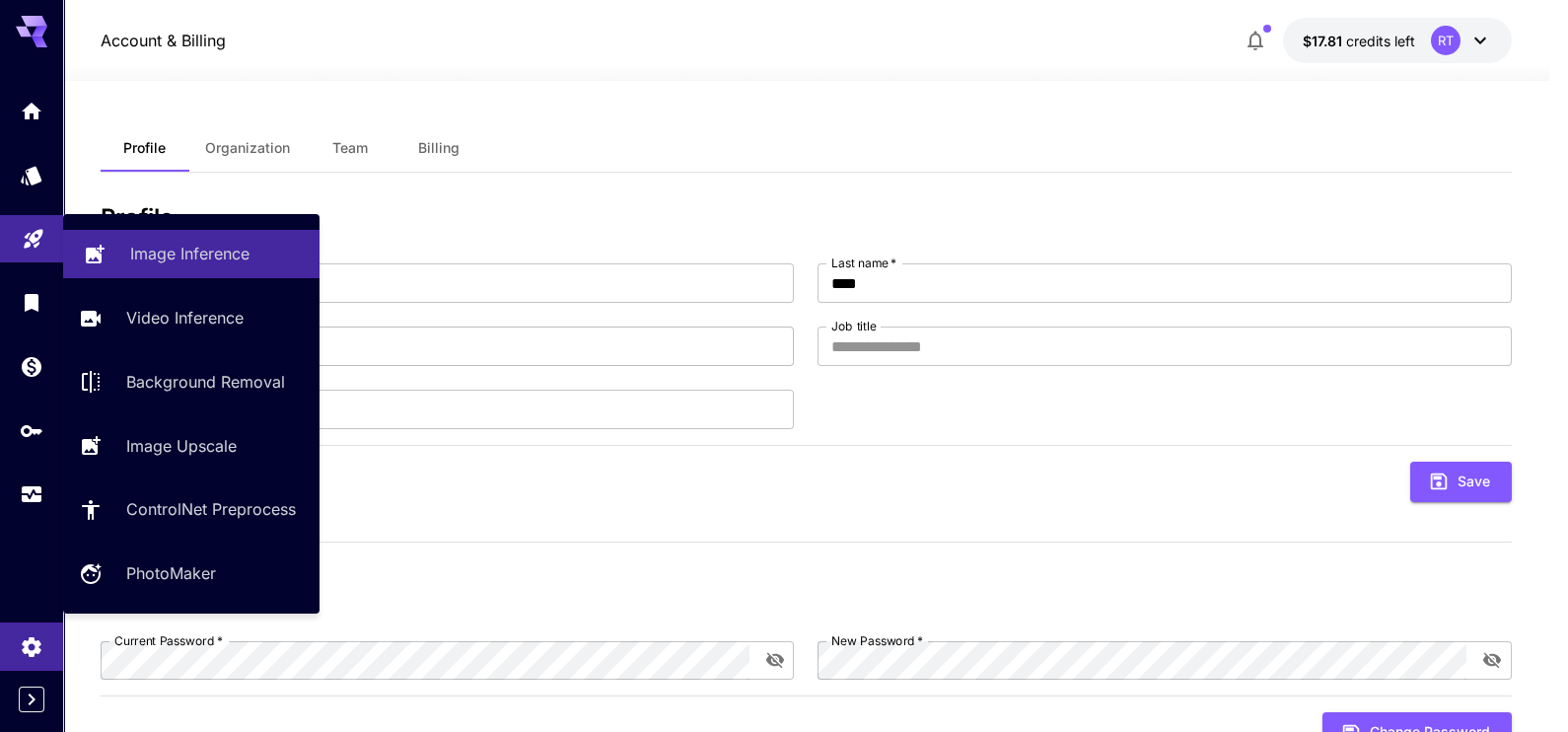 click 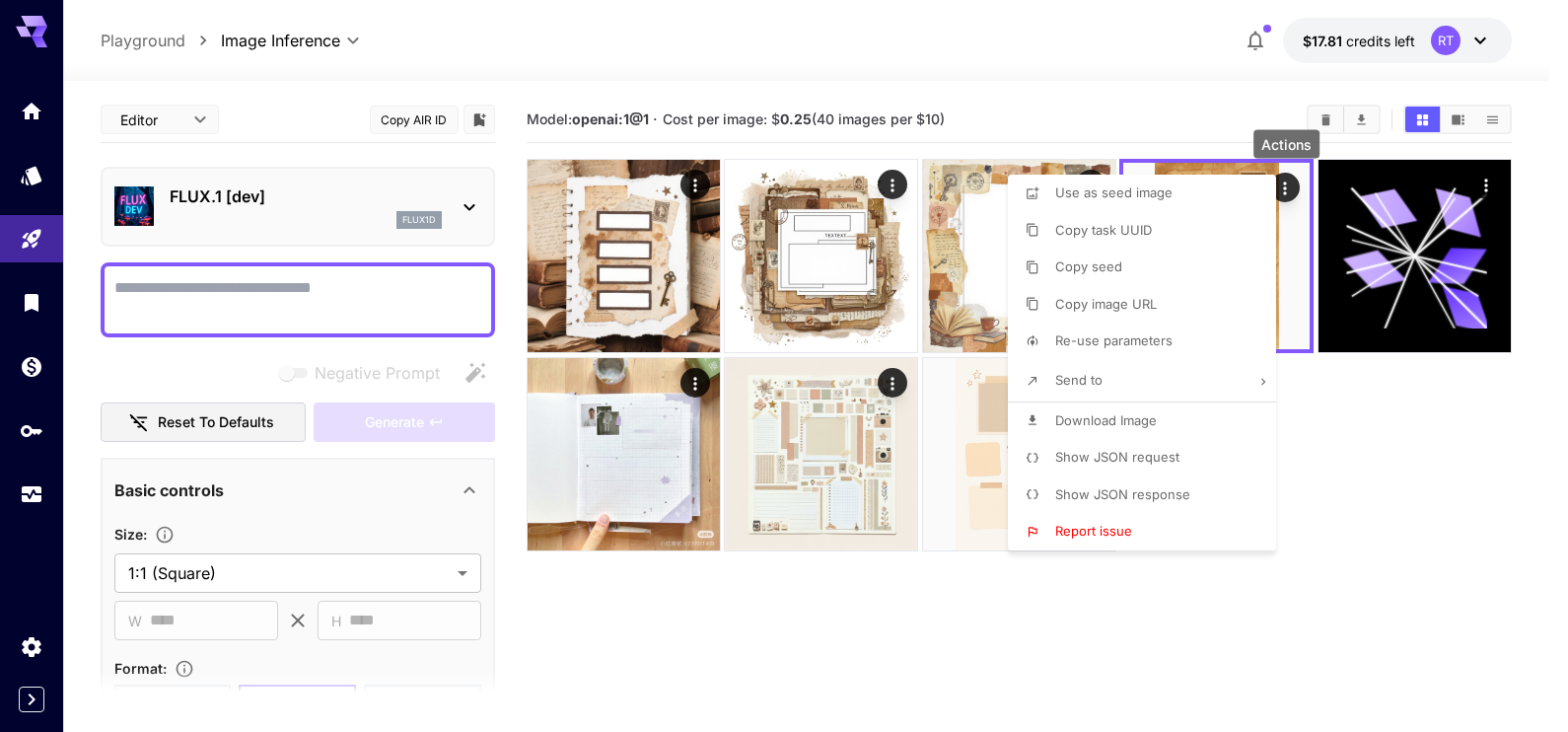 scroll, scrollTop: 0, scrollLeft: 0, axis: both 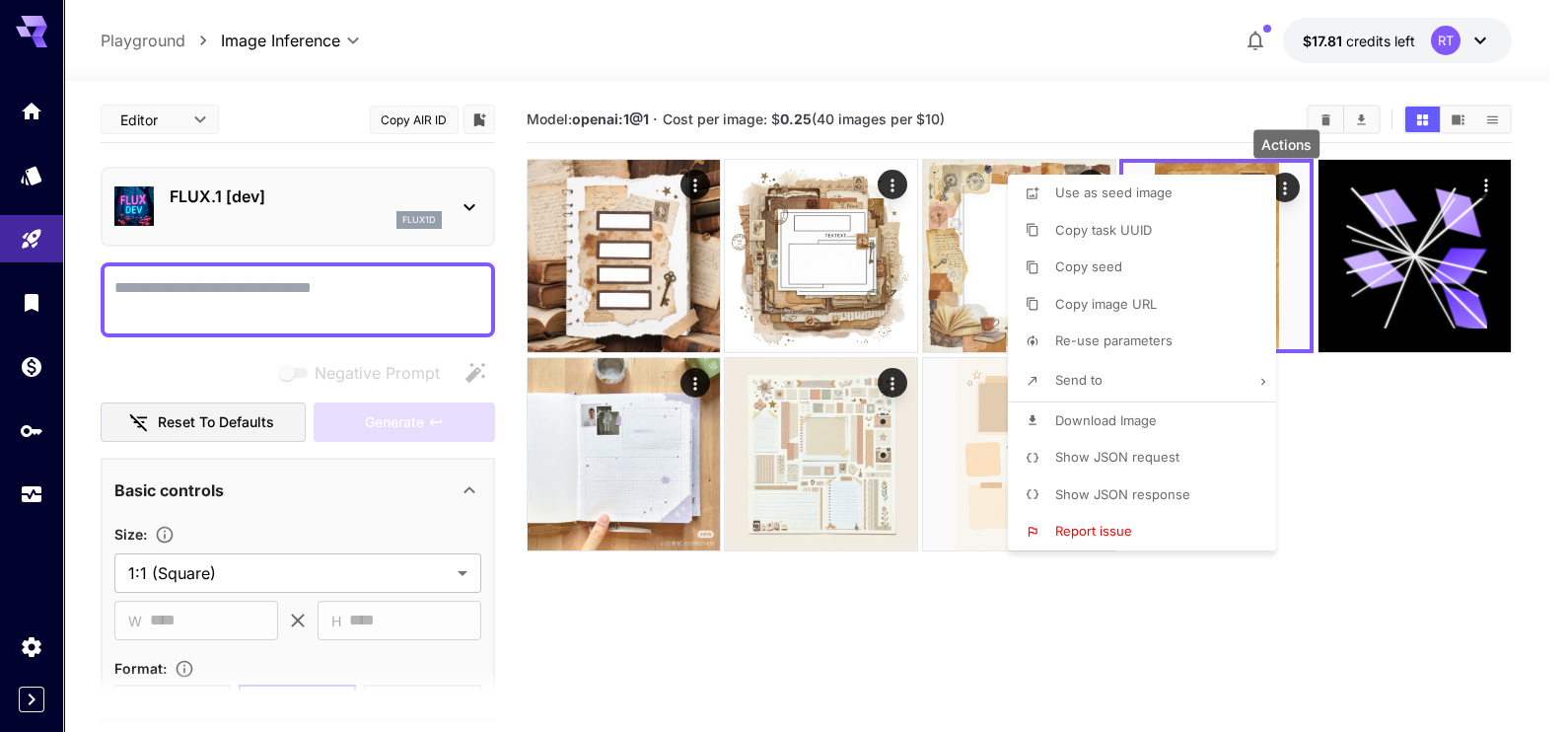 click on "Show JSON request" at bounding box center (1148, 458) 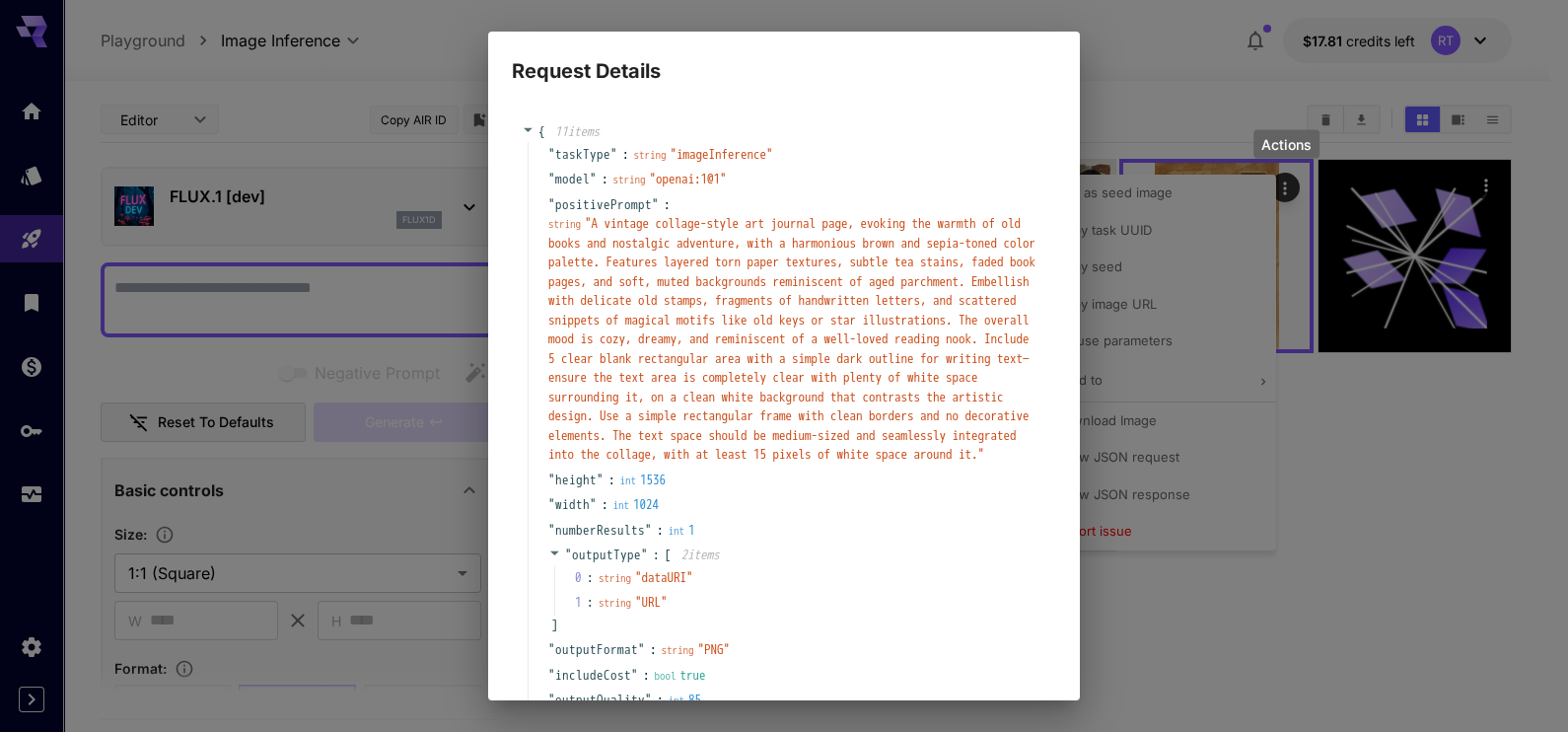 scroll, scrollTop: 231, scrollLeft: 0, axis: vertical 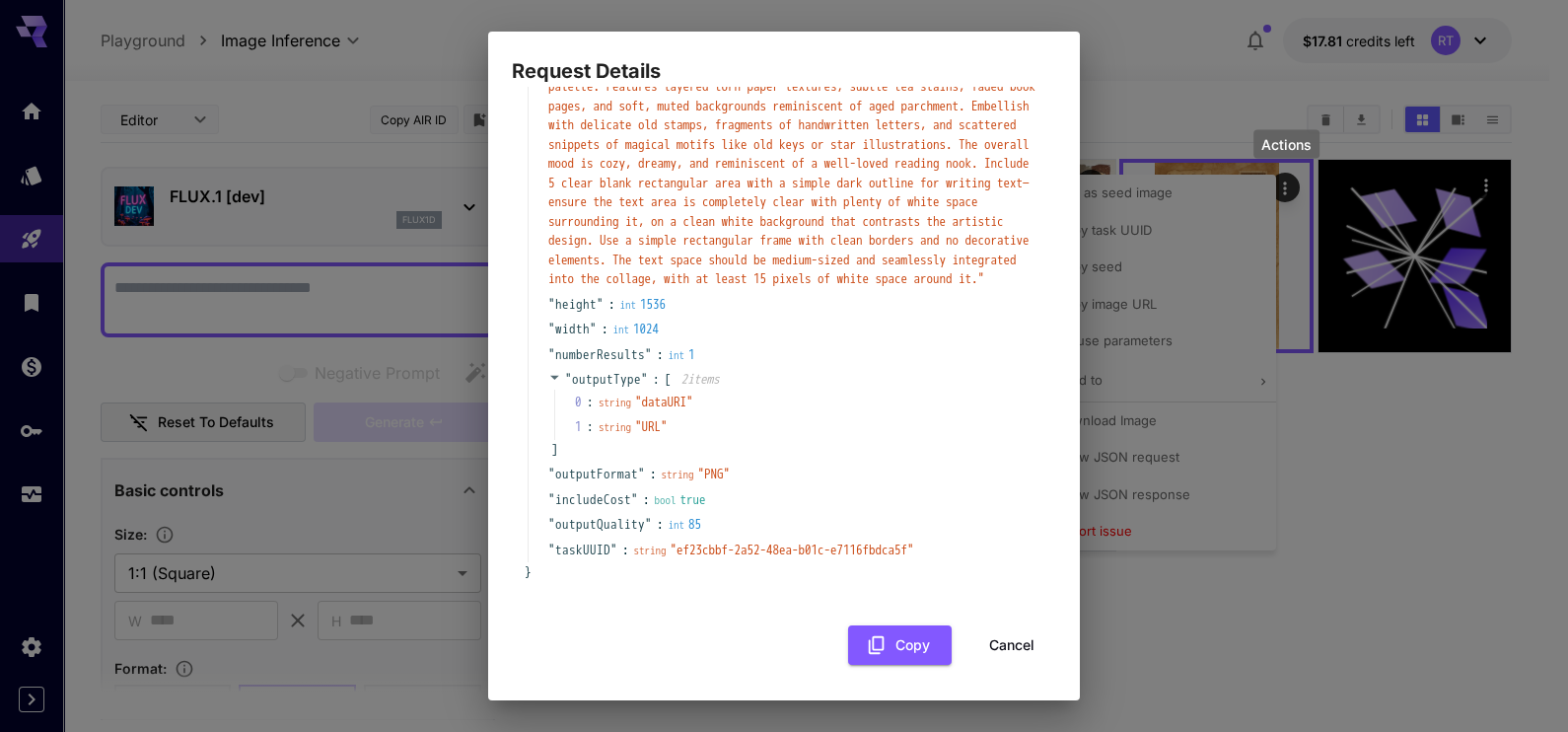 click on "Cancel" at bounding box center [1012, 645] 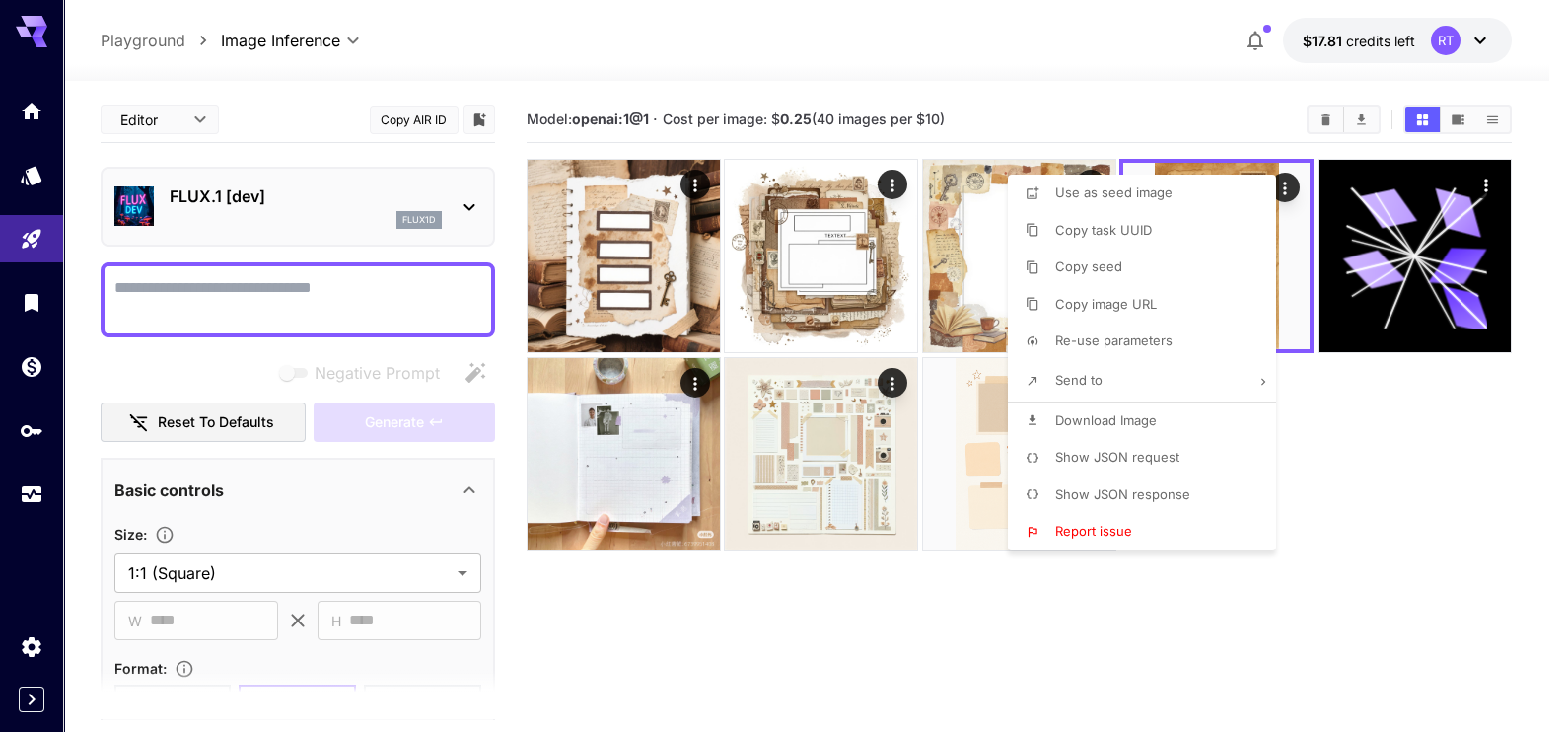 click at bounding box center [784, 366] 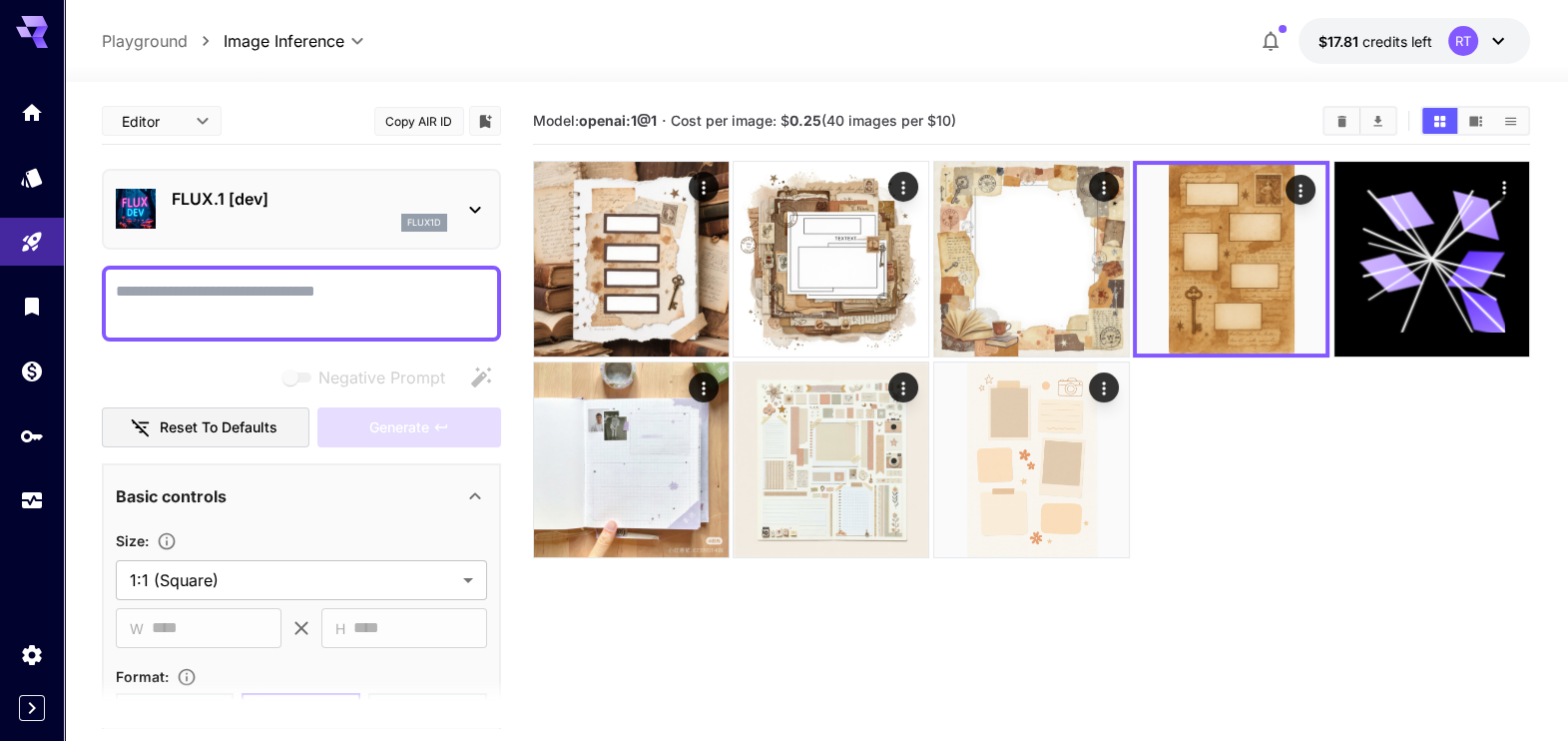 click 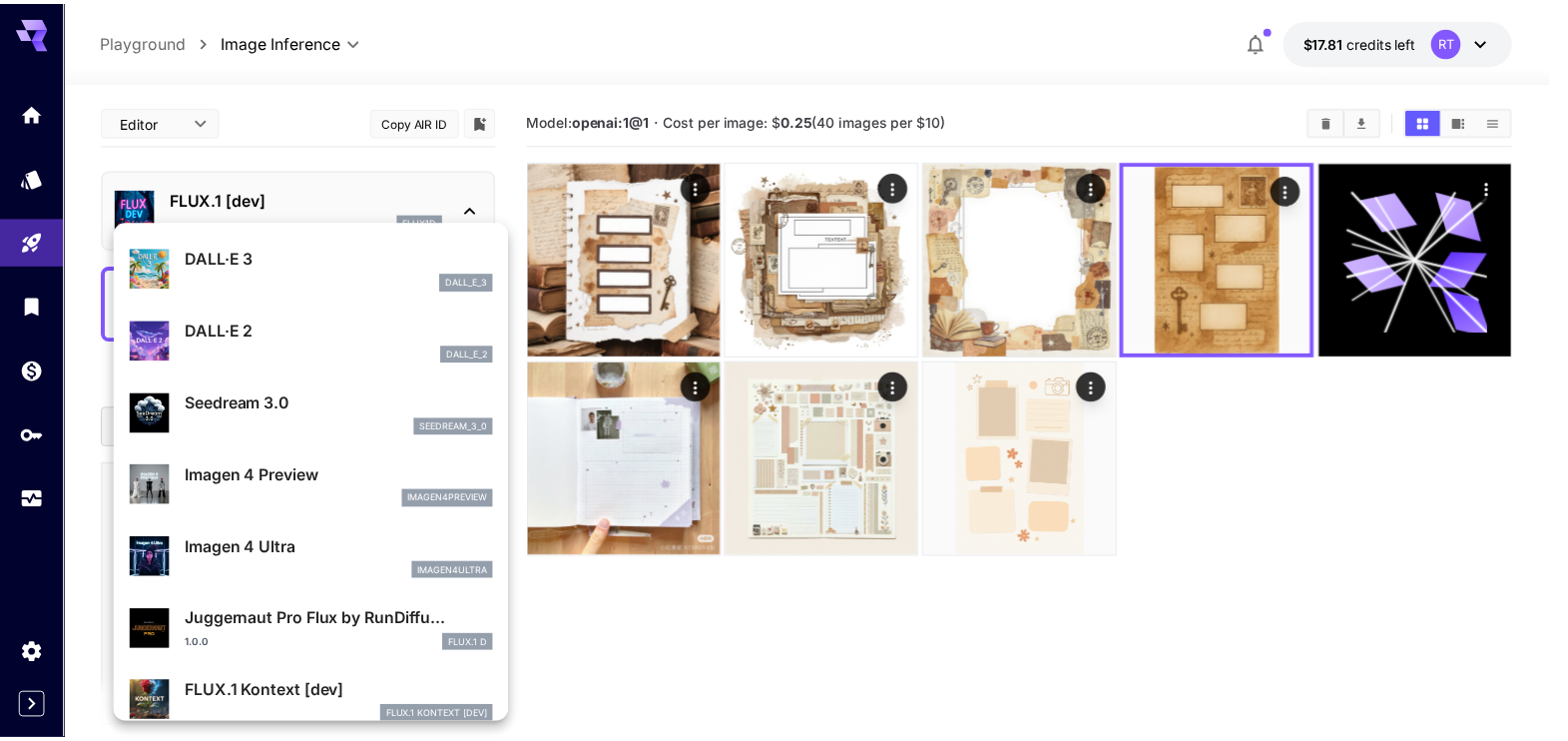 scroll, scrollTop: 416, scrollLeft: 0, axis: vertical 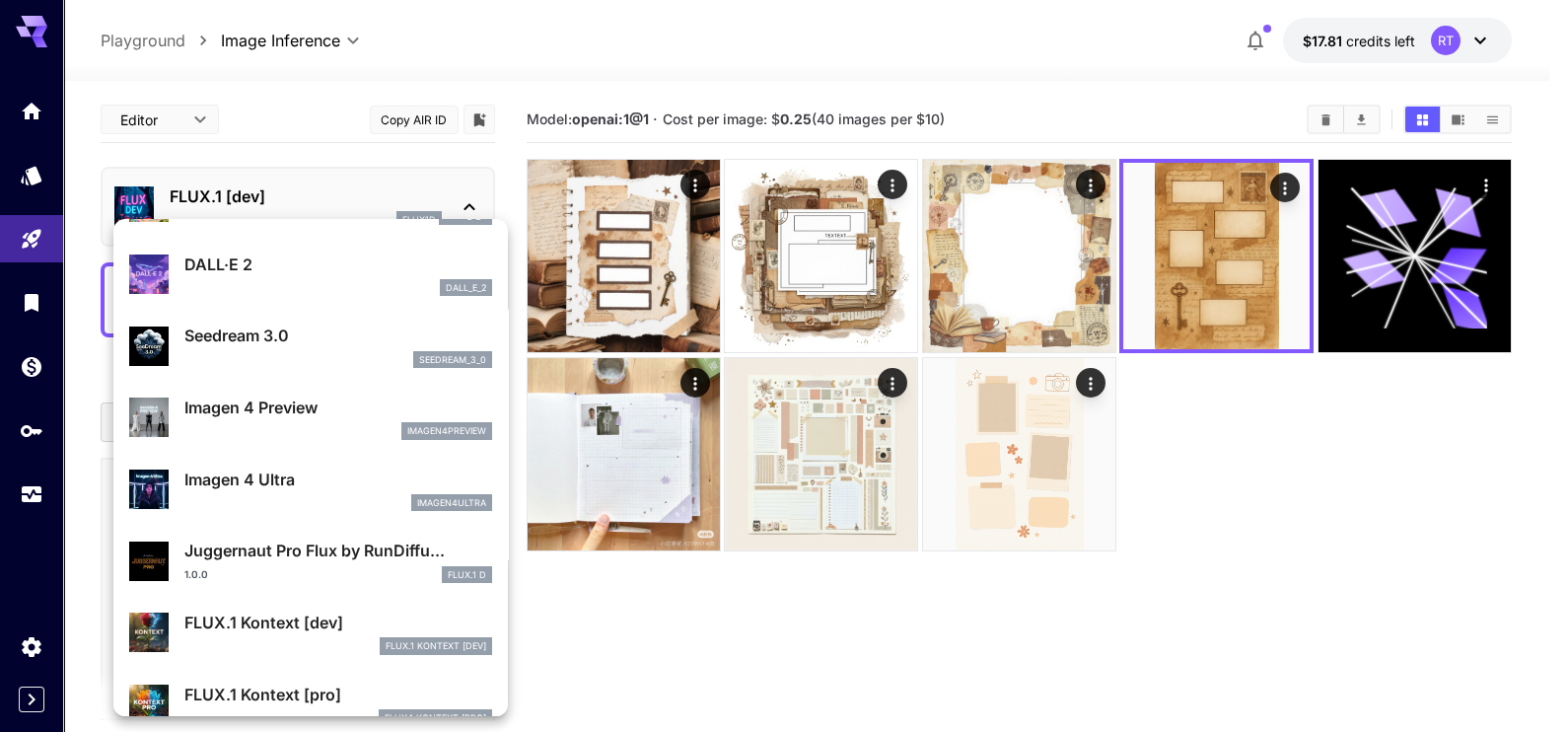 click on "Imagen 4 Ultra" at bounding box center (338, 479) 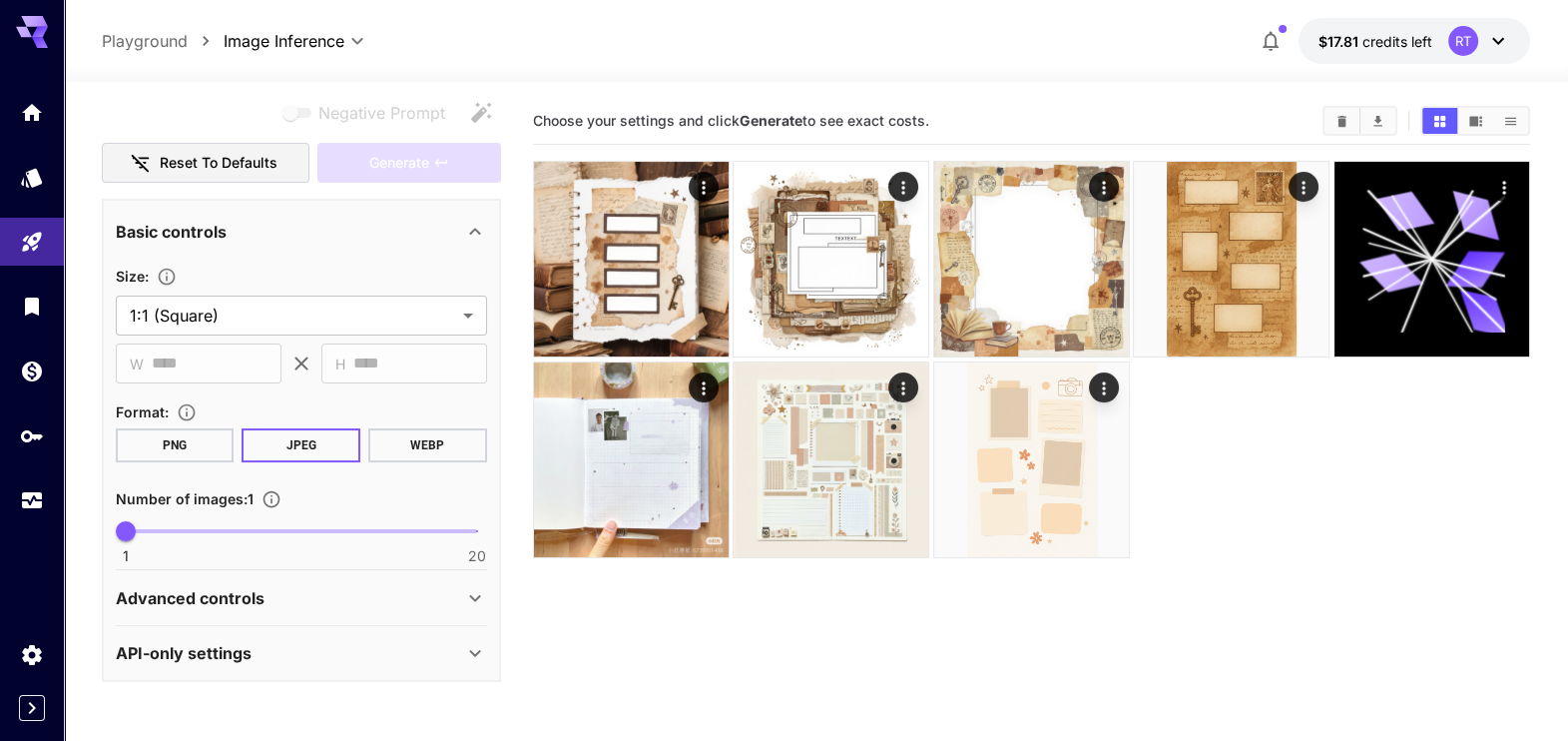 scroll, scrollTop: 0, scrollLeft: 0, axis: both 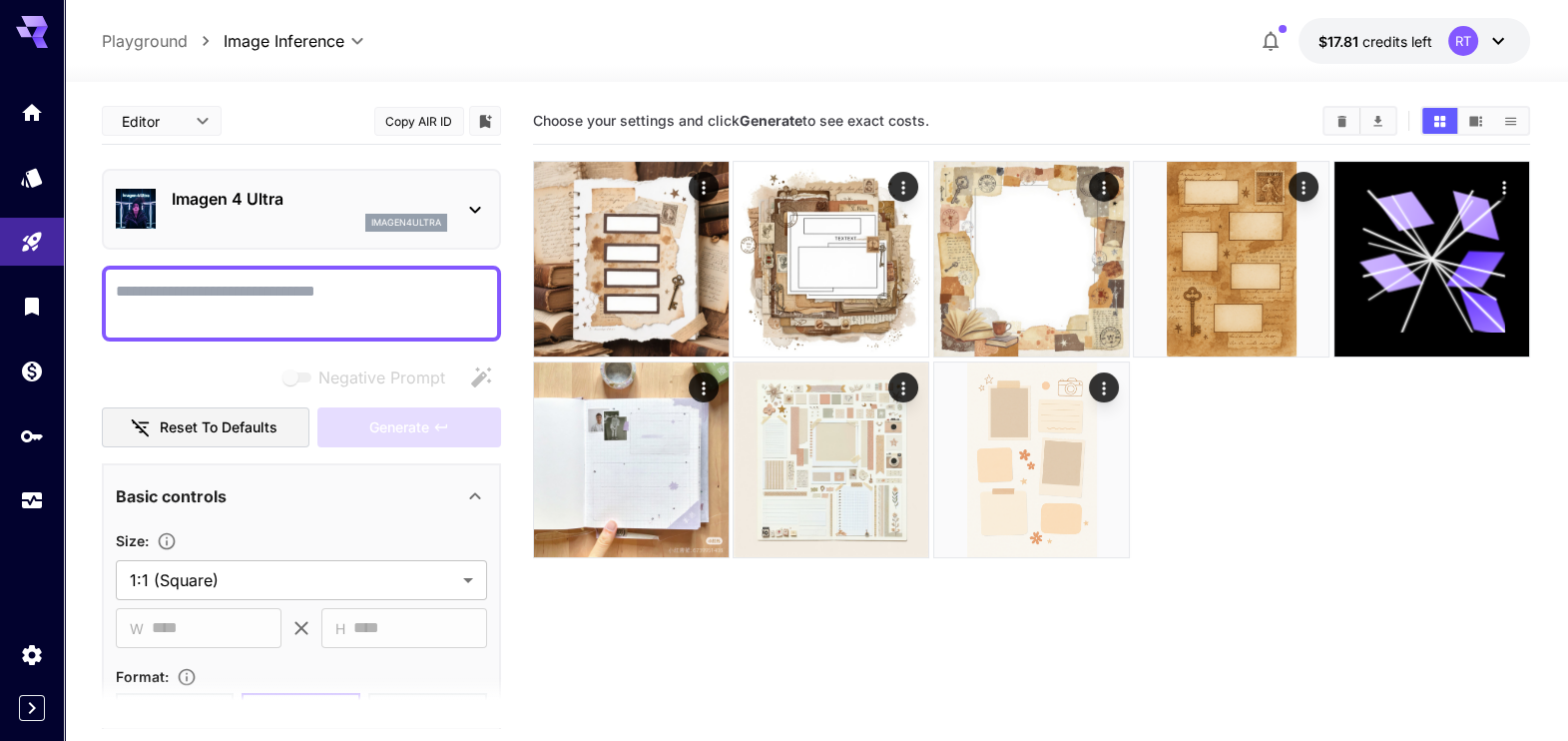 click at bounding box center (1032, 360) 